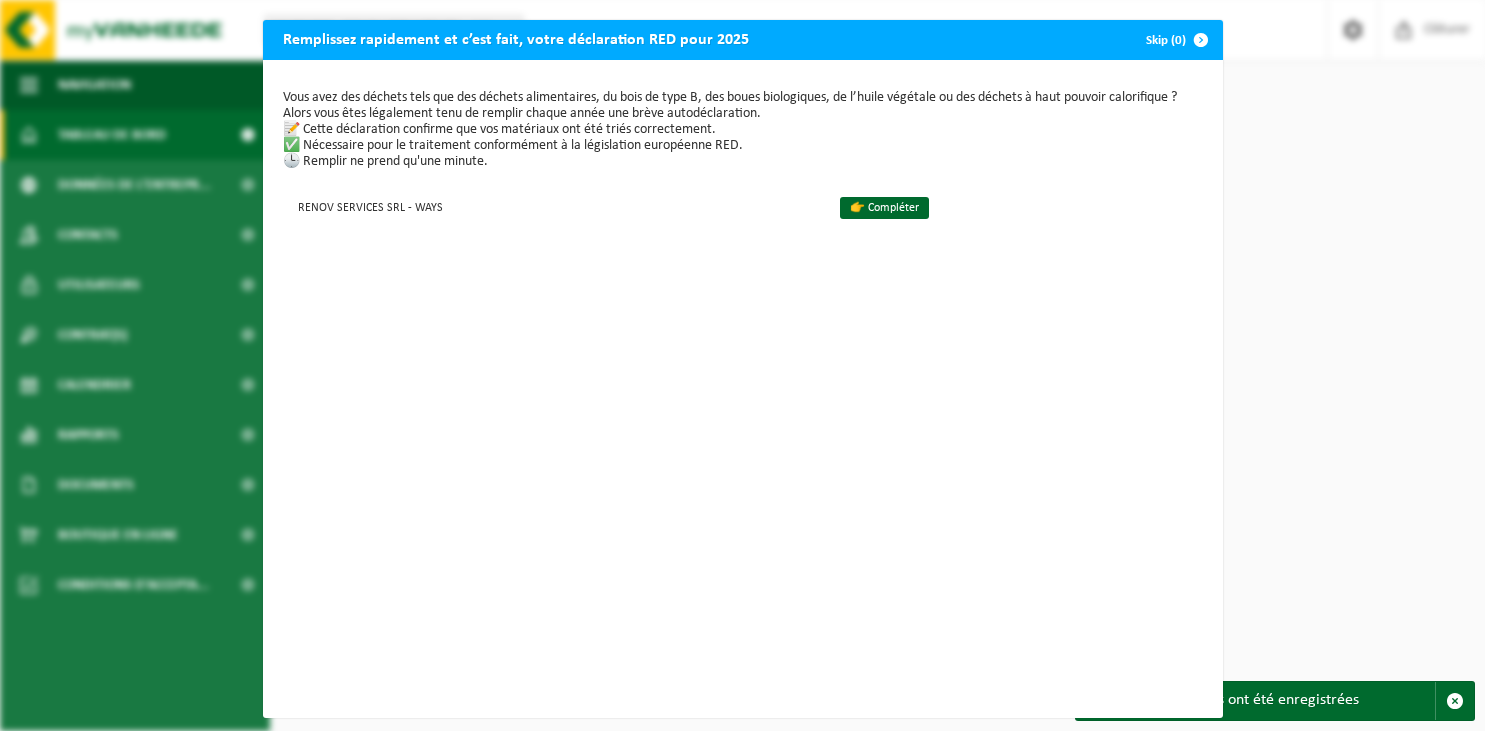 scroll, scrollTop: 0, scrollLeft: 0, axis: both 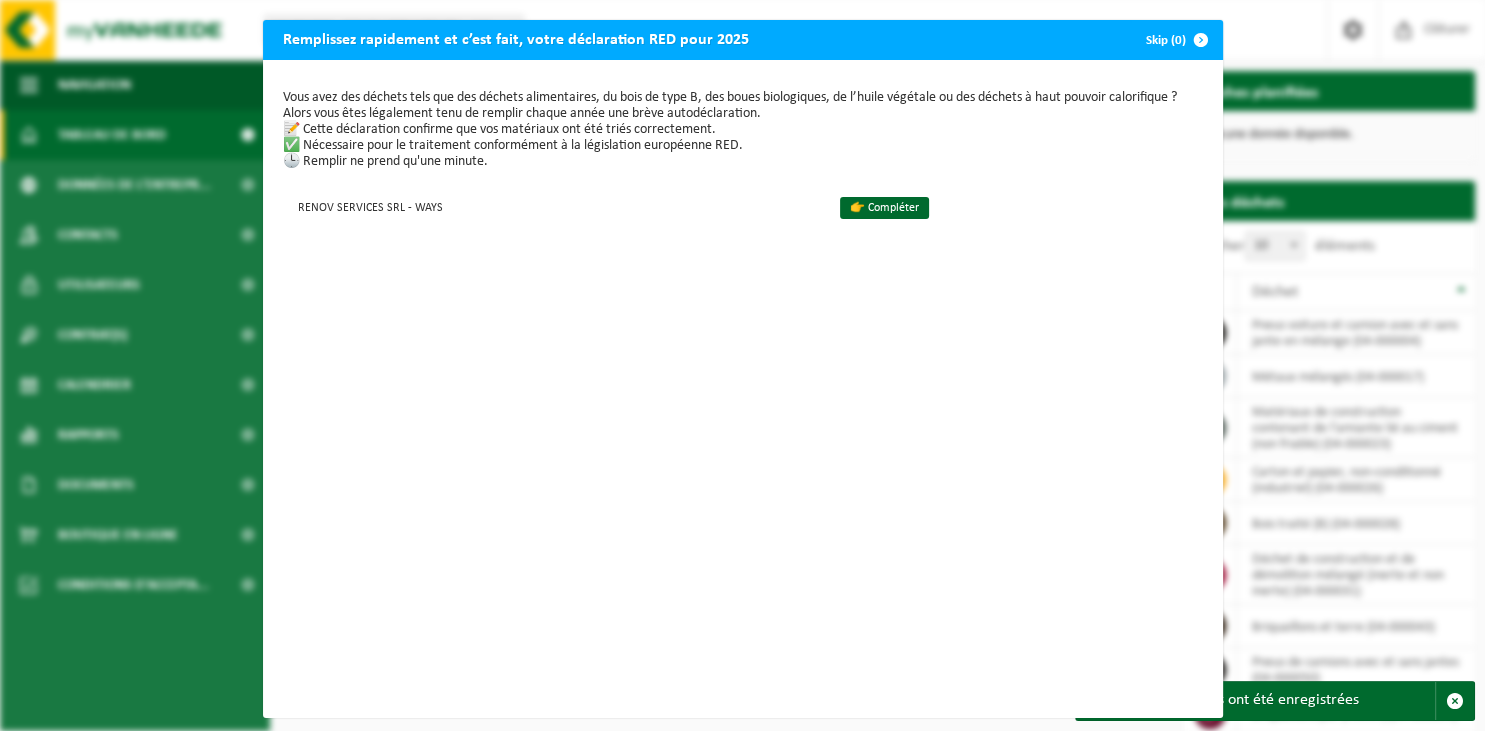 click on "Vous avez des déchets tels que des déchets alimentaires, du bois de type B, des boues biologiques, de l’huile végétale ou des déchets à haut pouvoir calorifique ? Alors vous êtes légalement tenu de remplir chaque année une brève autodéclaration.  📝 Cette déclaration confirme que vos matériaux ont été triés correctement.  ✅ Nécessaire pour le traitement conformément à la législation européenne RED.  🕒 Remplir ne prend qu'une minute.       RENOV SERVICES SRL - WAYS      👉 Compléter" at bounding box center [743, 389] 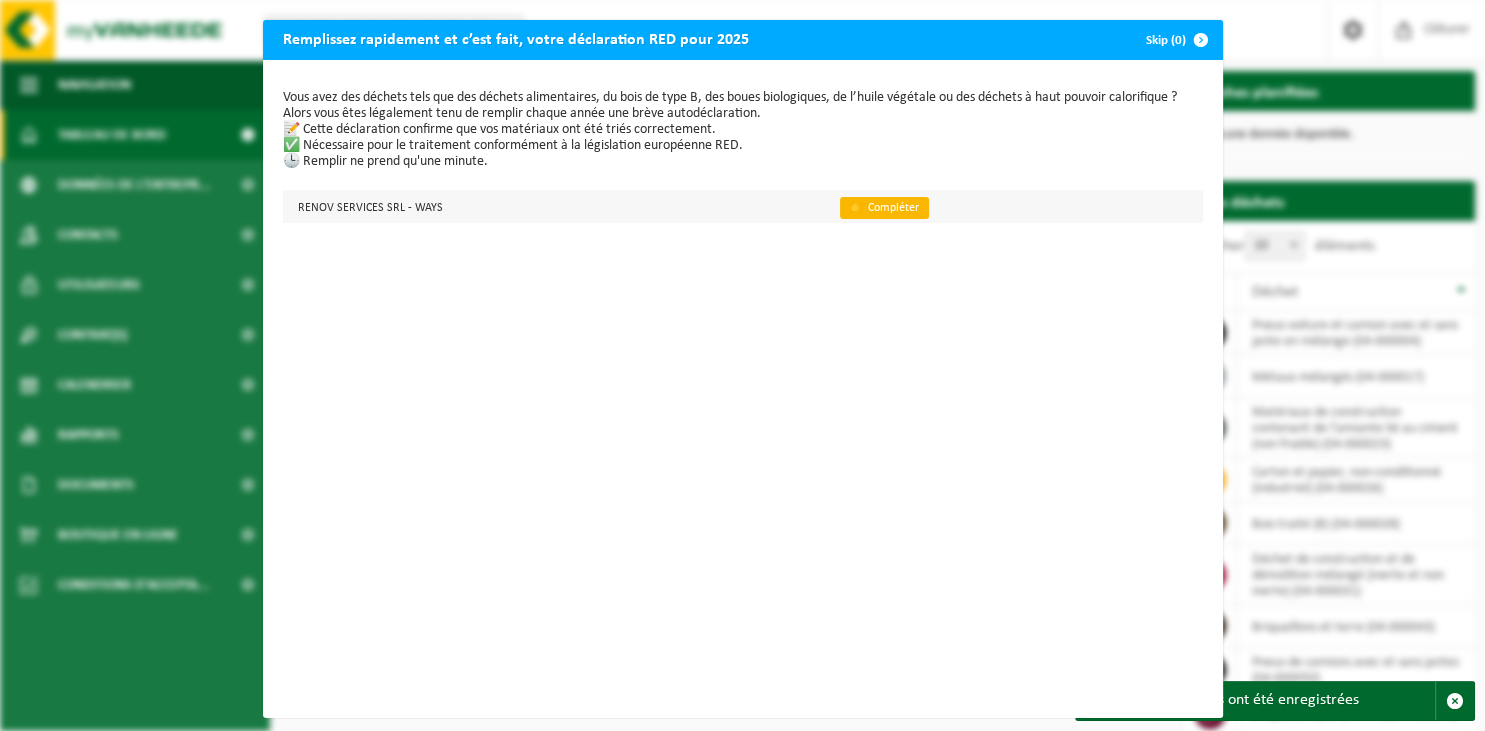 click on "👉 Compléter" at bounding box center (884, 208) 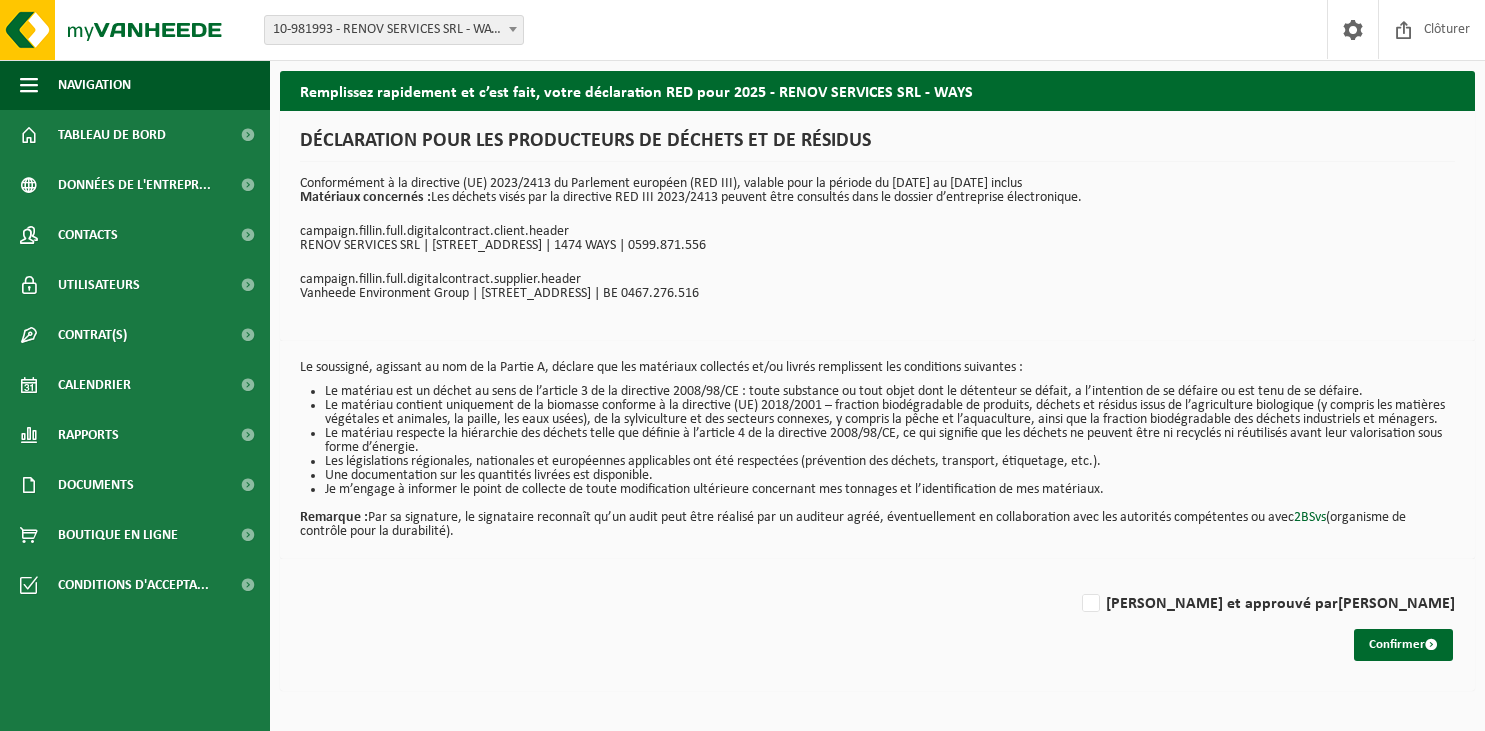 scroll, scrollTop: 0, scrollLeft: 0, axis: both 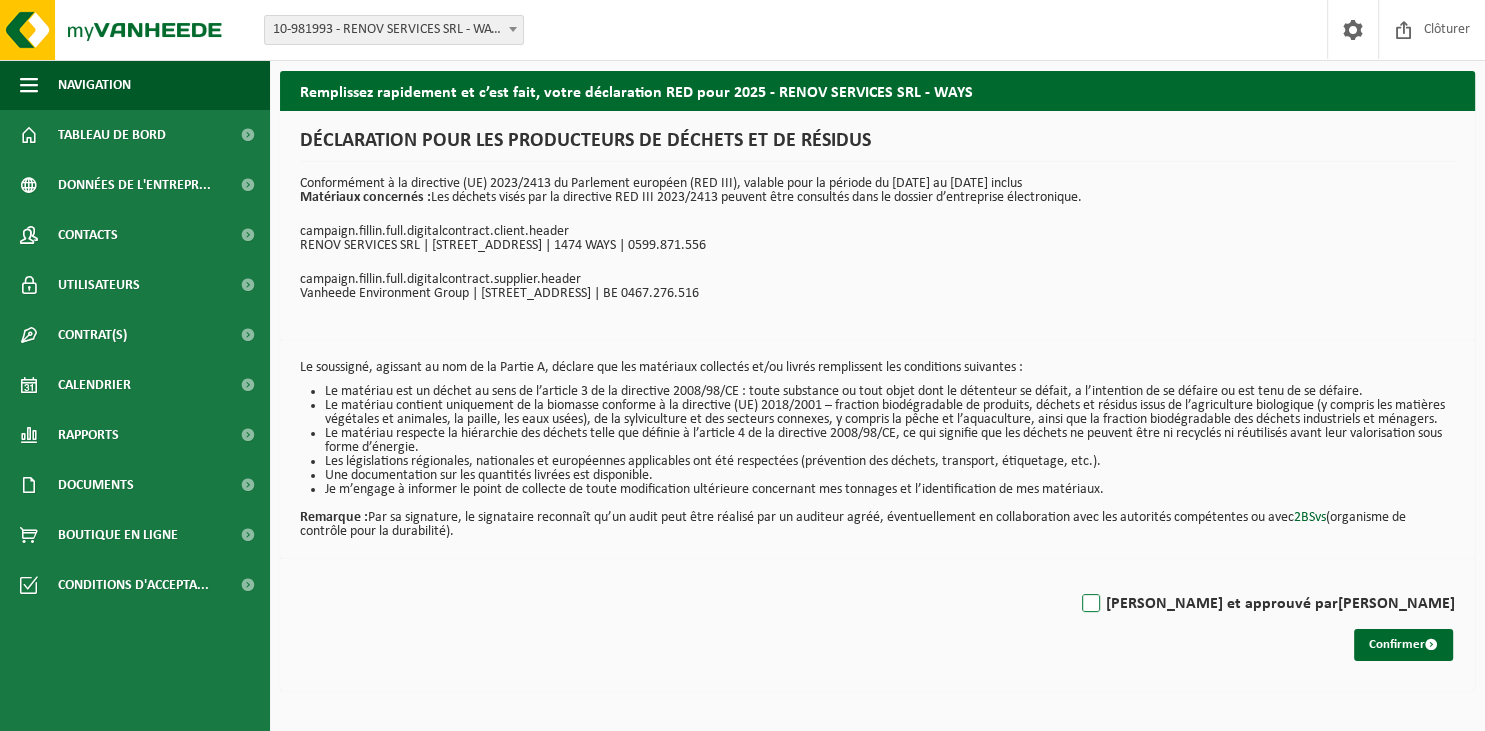 click on "Lu et approuvé par  RENAUD VANKERCKHOVEN" at bounding box center [1266, 604] 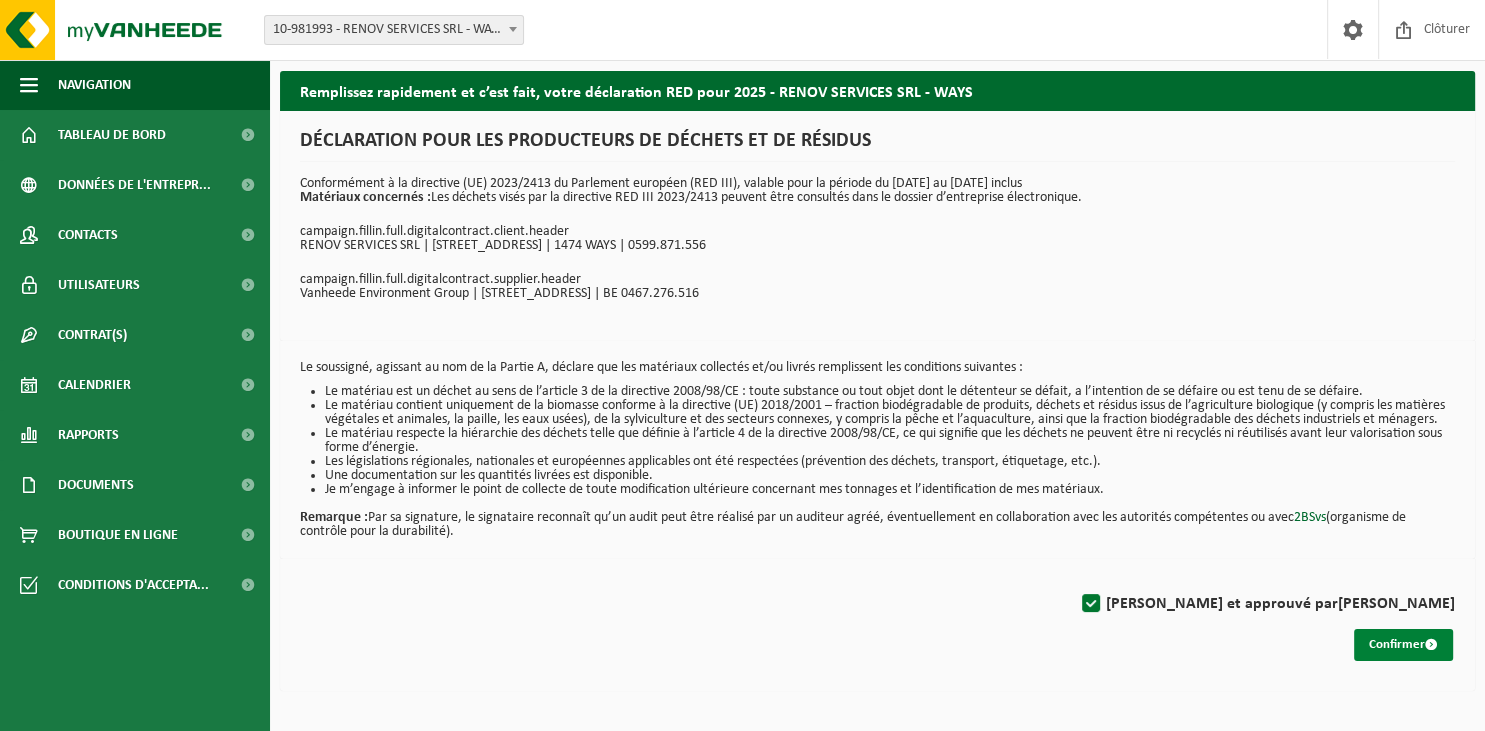 click on "Confirmer" at bounding box center (1403, 645) 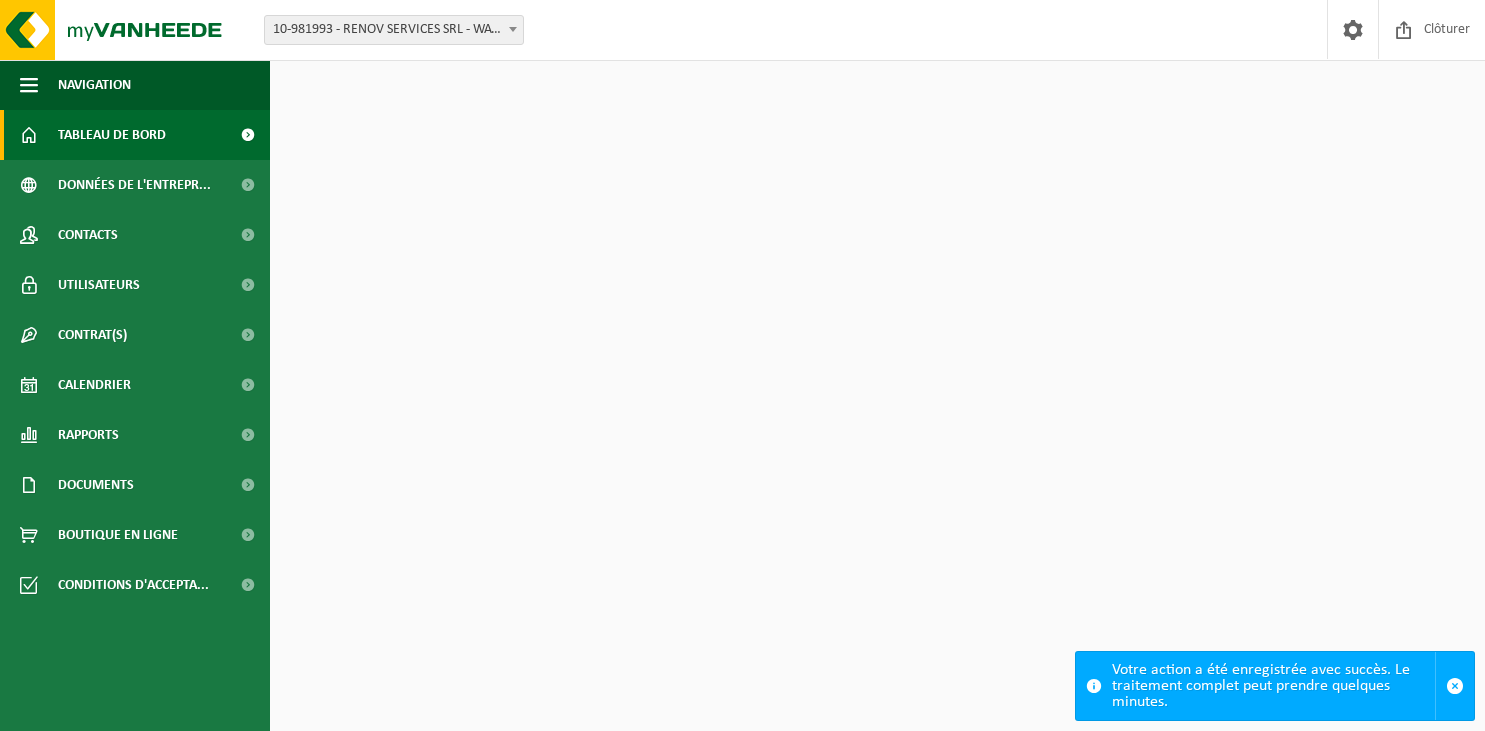 scroll, scrollTop: 0, scrollLeft: 0, axis: both 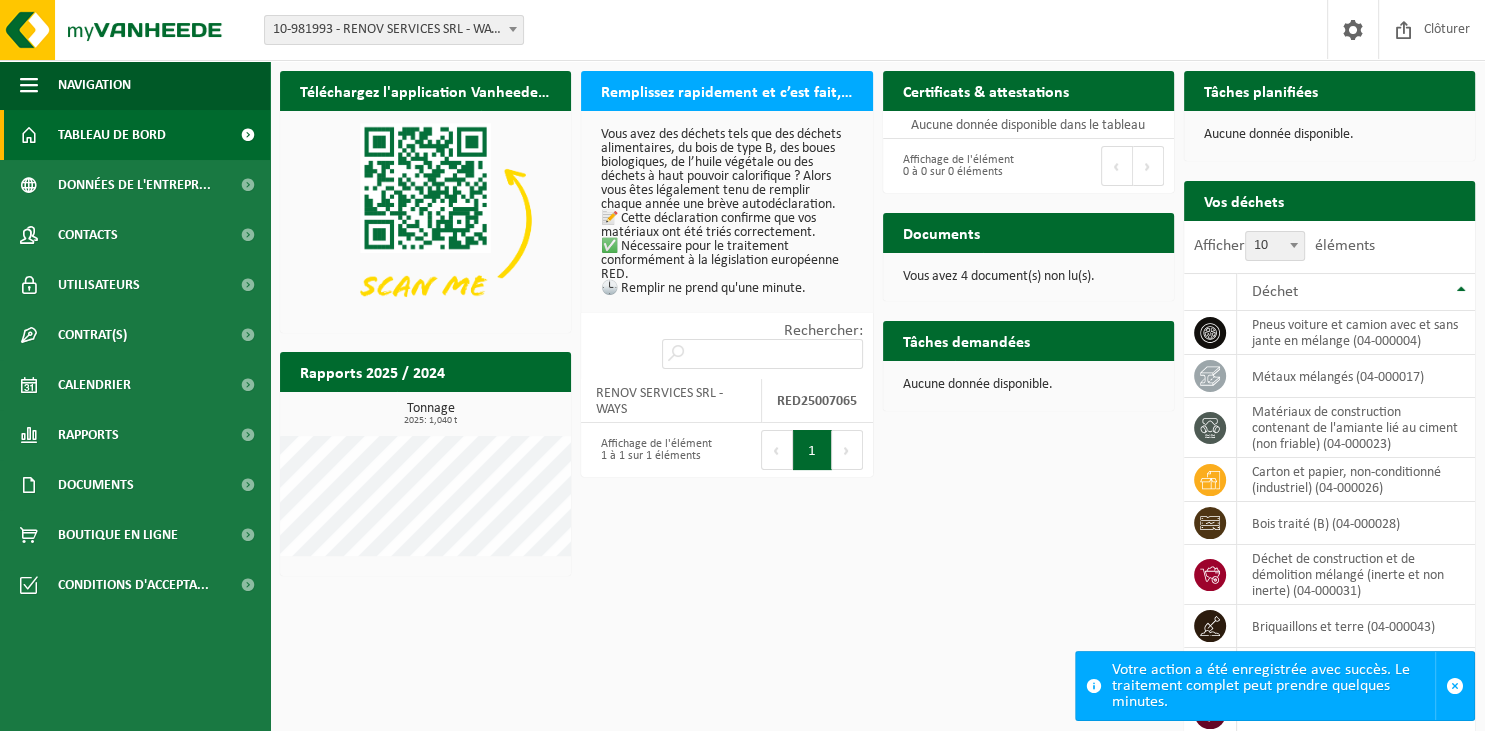 click on "Téléchargez l'application Vanheede+ maintenant!       Cachez                           Remplissez rapidement et c’est fait, votre déclaration RED pour 2025         Vous avez des déchets tels que des déchets alimentaires, du bois de type B, des boues biologiques, de l’huile végétale ou des déchets à haut pouvoir calorifique ? Alors vous êtes légalement tenu de remplir chaque année une brève autodéclaration.  📝 Cette déclaration confirme que vos matériaux ont été triés correctement.  ✅ Nécessaire pour le traitement conformément à la législation européenne RED.  🕒 Remplir ne prend qu'une minute.     Rechercher: RENOV SERVICES SRL - WAYS RED25007065 Affichage de l'élément 1 à 1 sur 1 éléments Premier Précédent 1 Suivant Dernier           Certificats & attestations       Consulter vos certificats             Aucune donnée disponible dans le tableau Affichage de l'élément 0 à 0 sur 0 éléments Premier Précédent Suivant Dernier           Tâches planifiées" at bounding box center (877, 471) 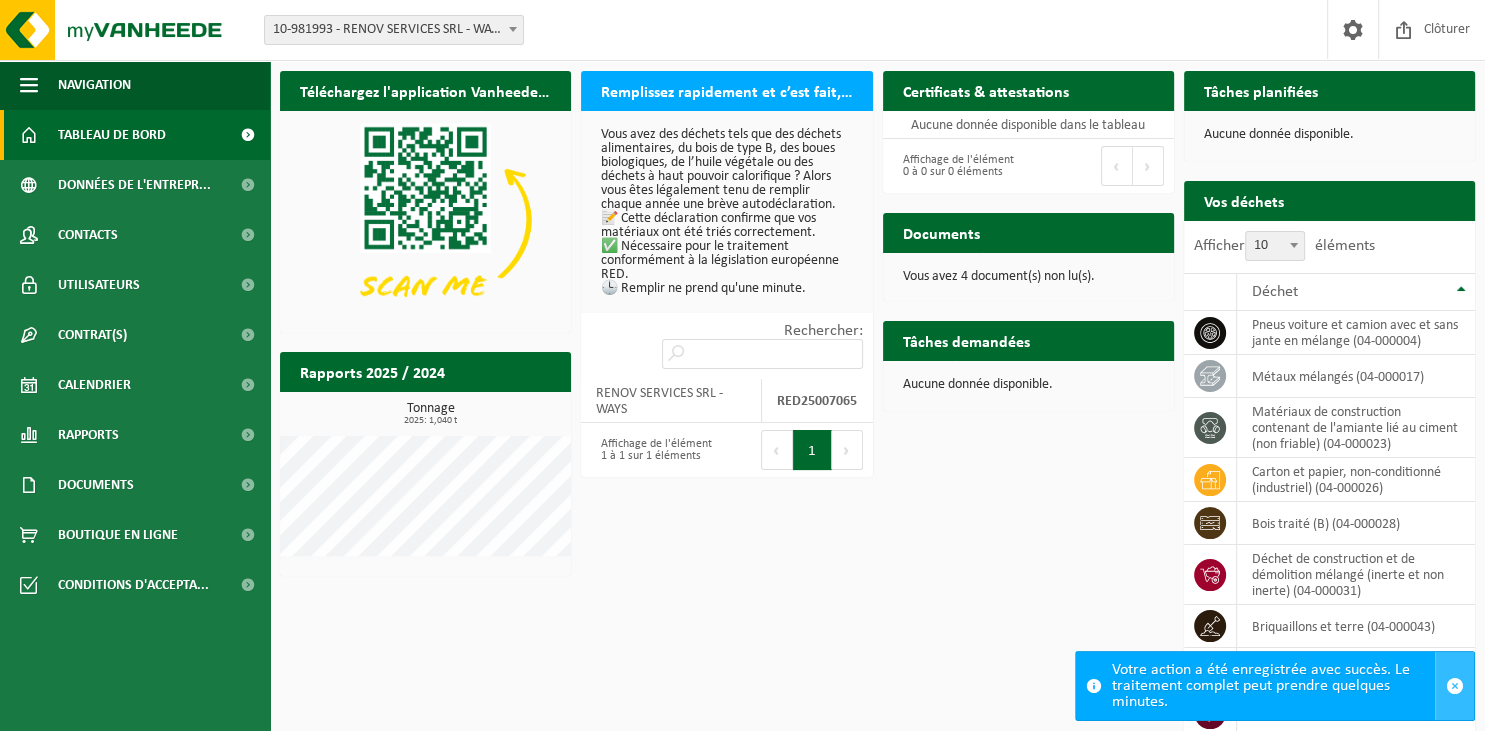 click at bounding box center (1455, 686) 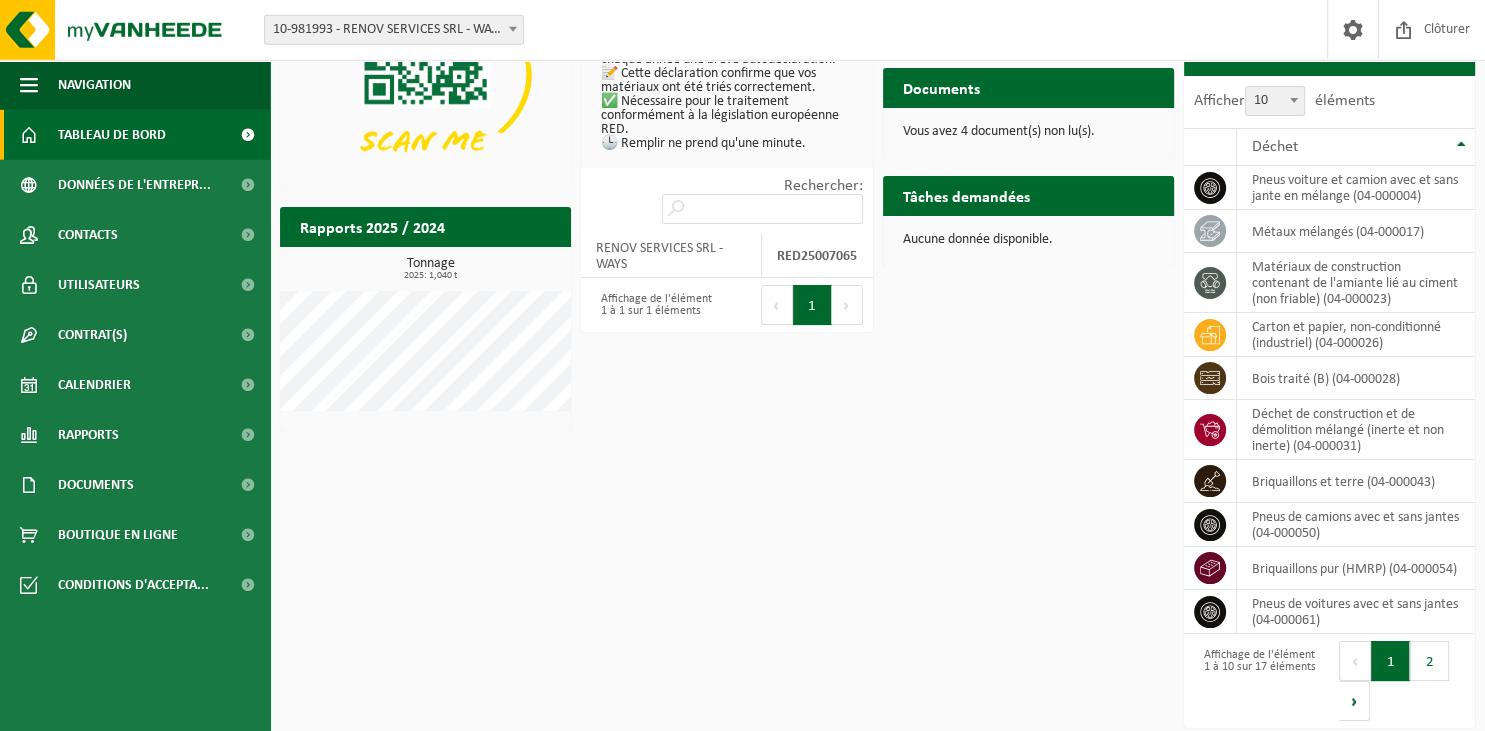 scroll, scrollTop: 150, scrollLeft: 0, axis: vertical 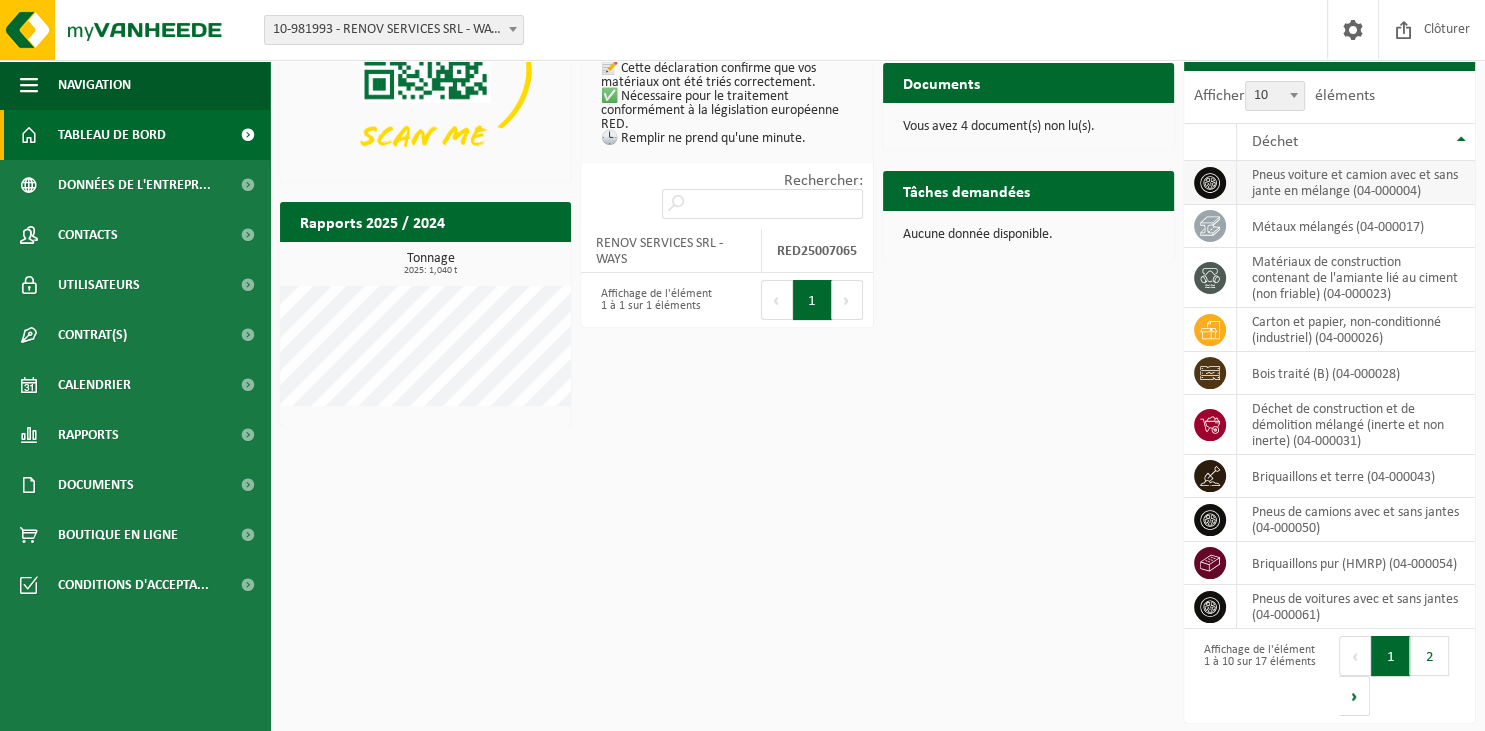 click on "pneus voiture et camion avec et sans jante en mélange (04-000004)" at bounding box center [1356, 183] 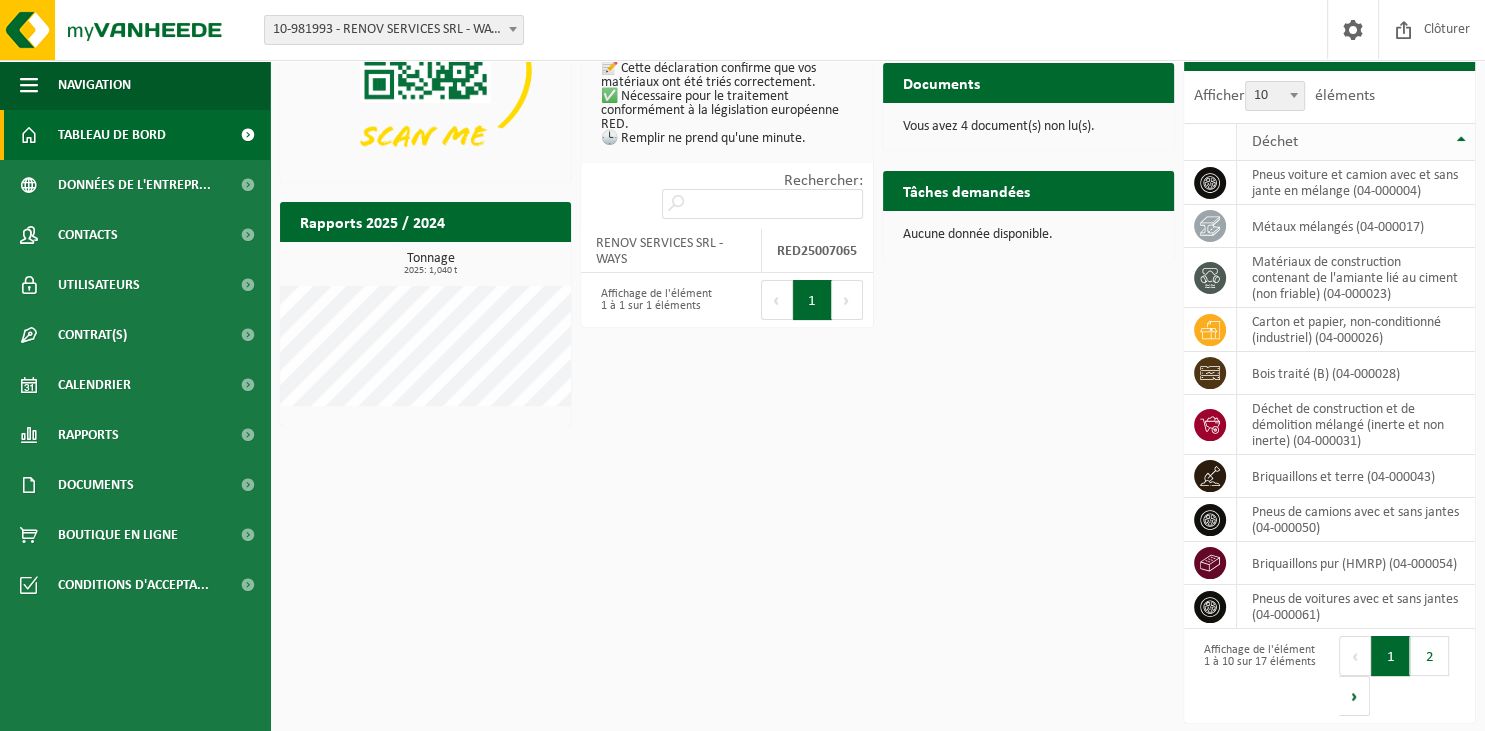 click on "Déchet" at bounding box center (1356, 142) 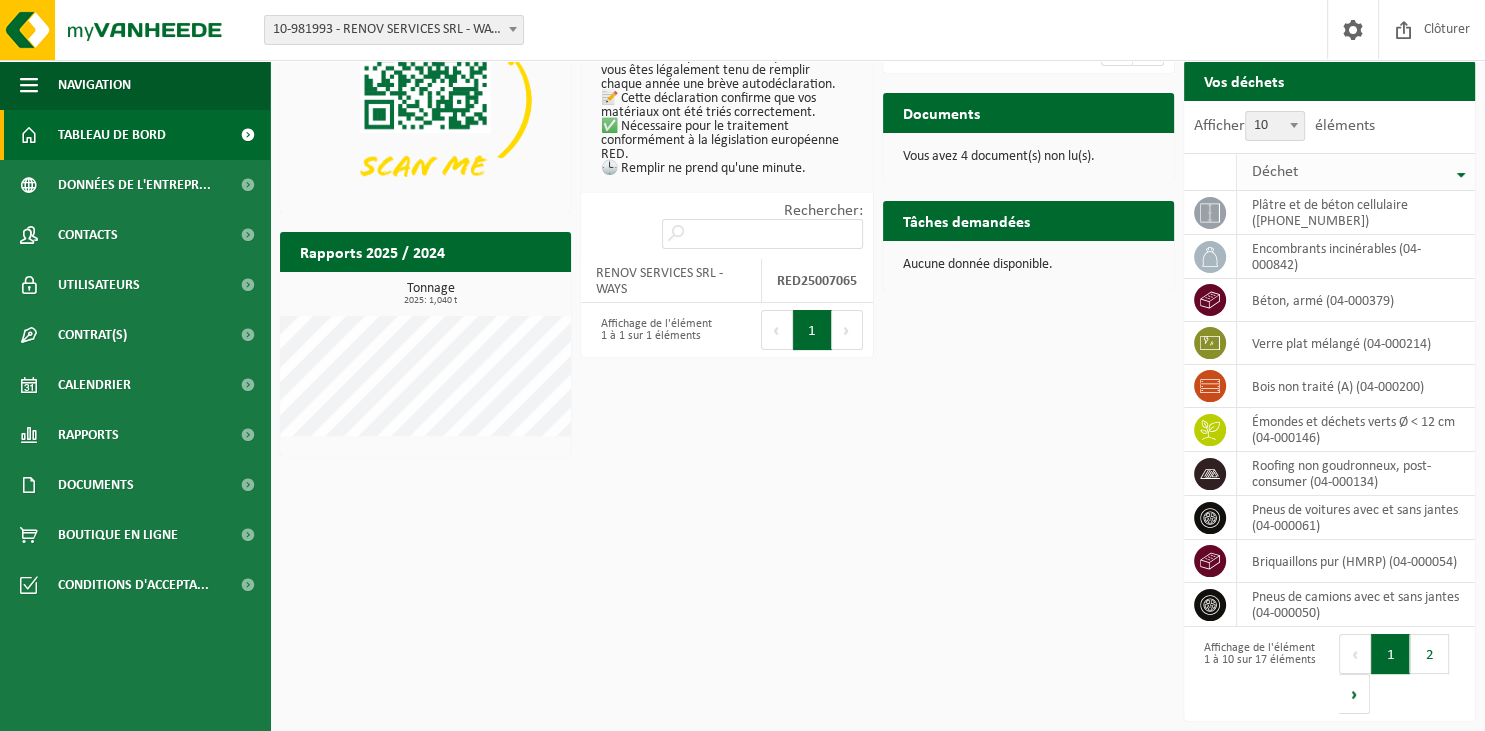 scroll, scrollTop: 118, scrollLeft: 0, axis: vertical 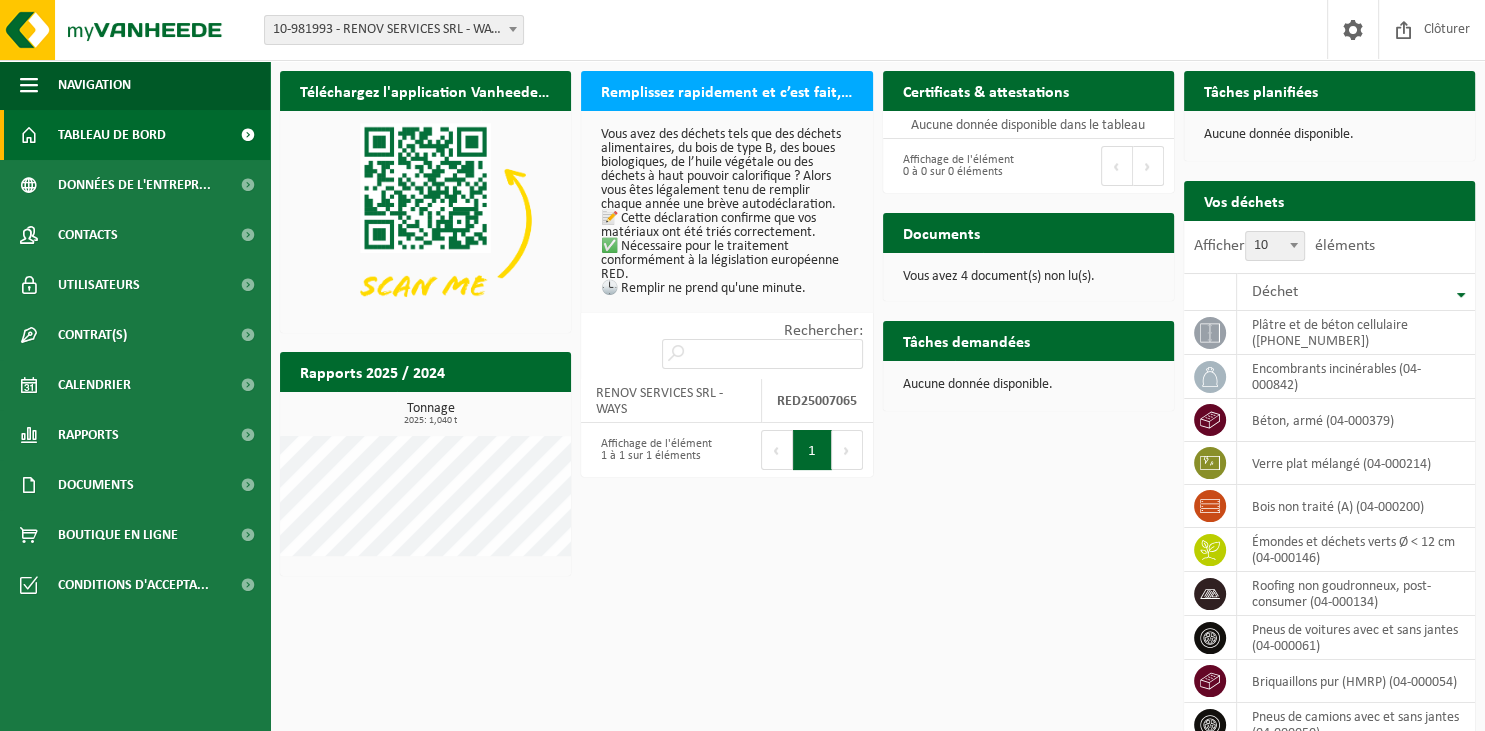 click on "Remplissez rapidement et c’est fait, votre déclaration RED pour 2025" at bounding box center (726, 90) 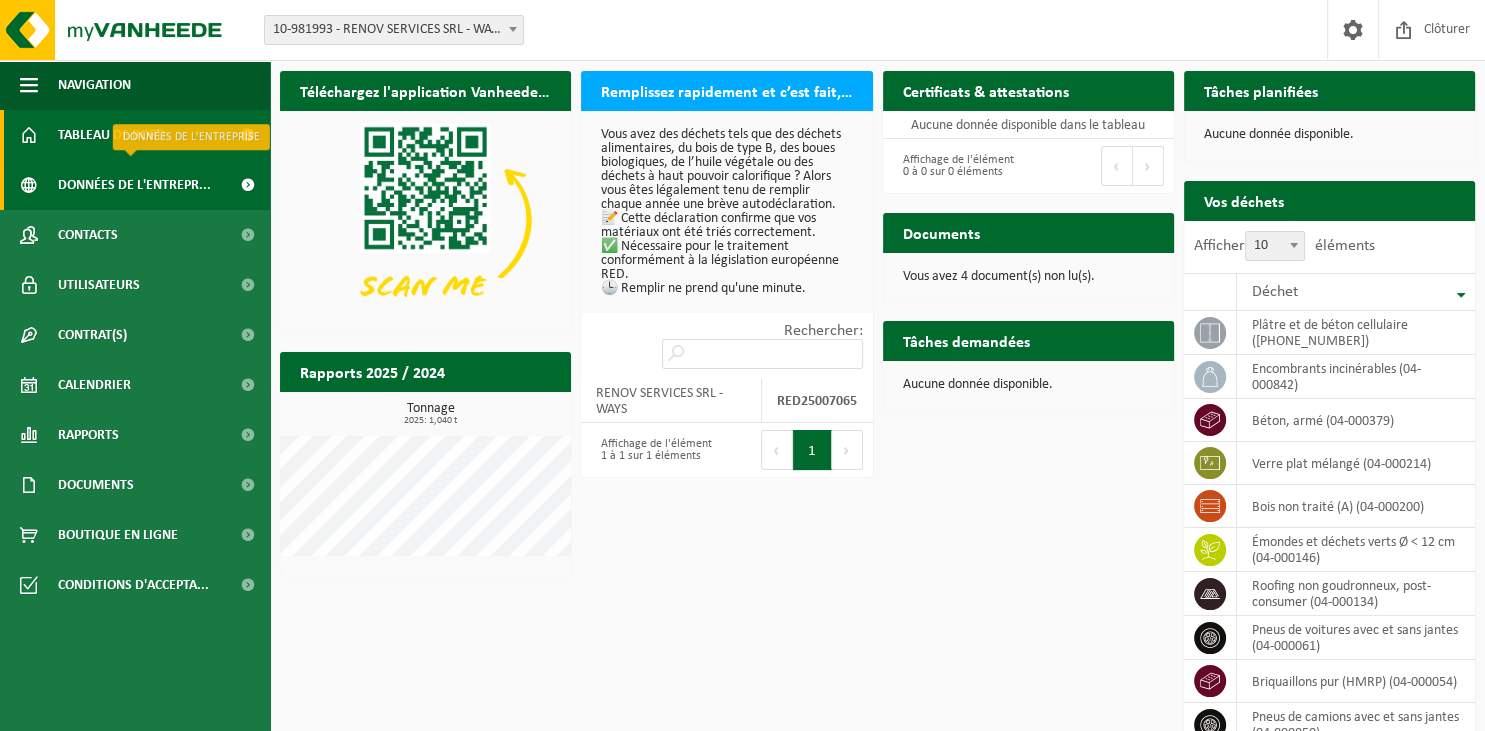 click on "Données de l'entrepr..." at bounding box center (134, 185) 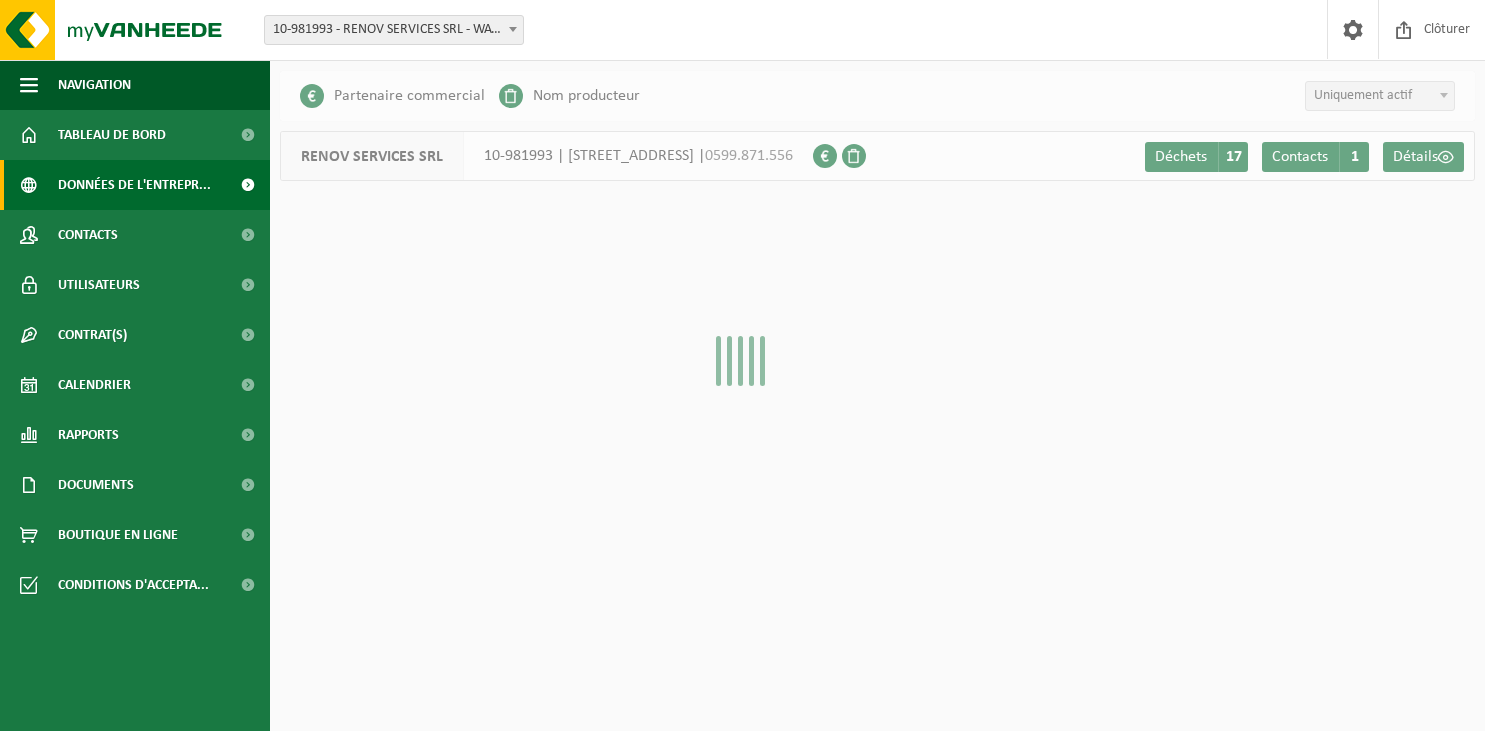 scroll, scrollTop: 0, scrollLeft: 0, axis: both 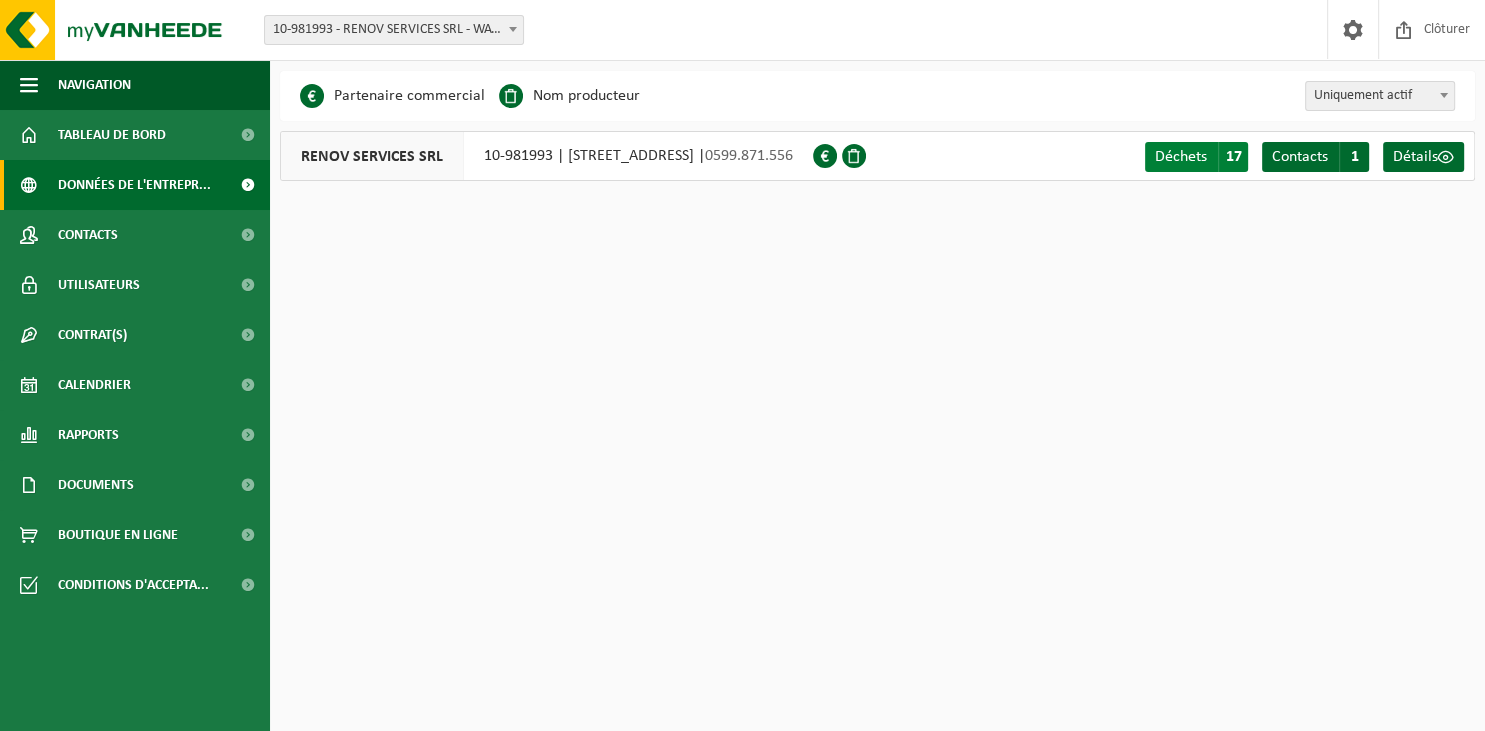 click on "Déchets" at bounding box center [1181, 157] 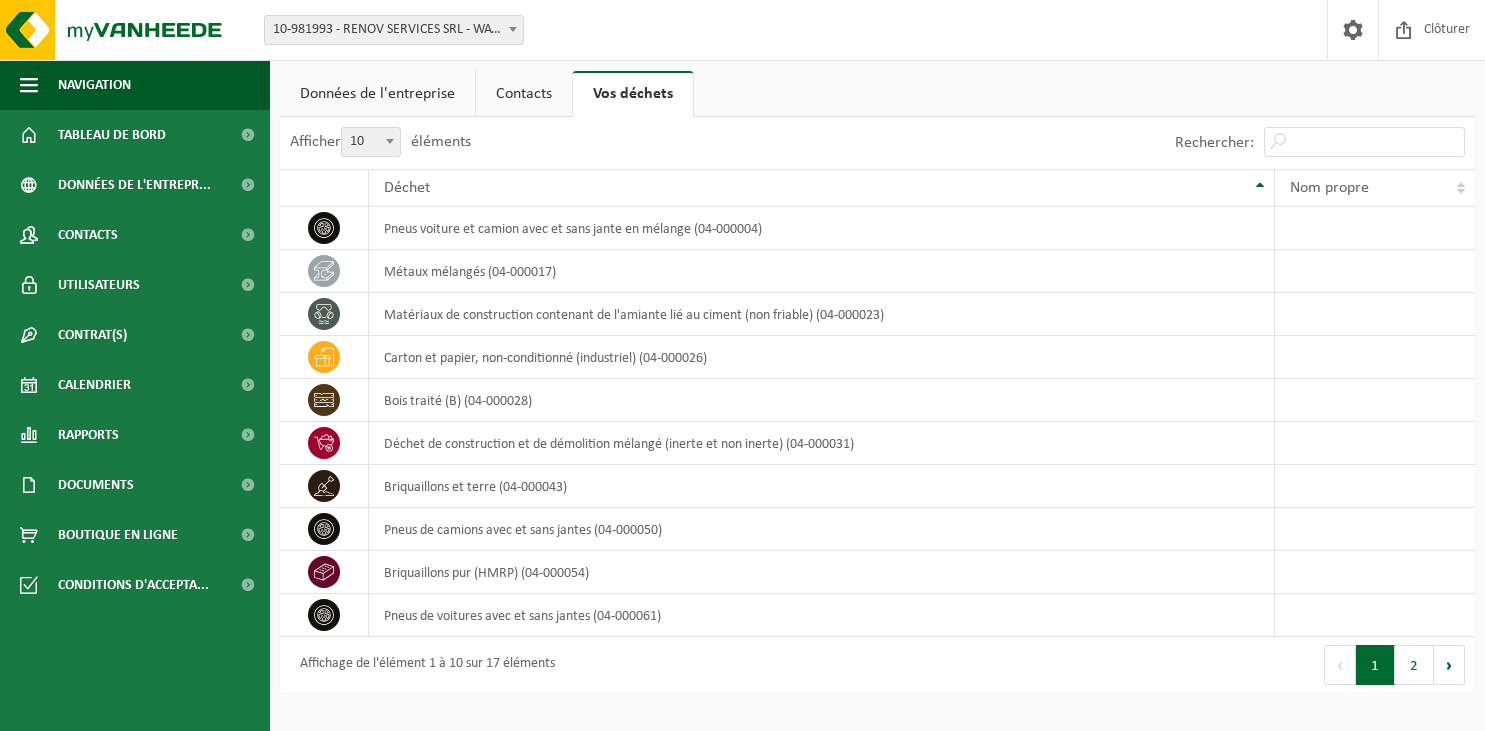 scroll, scrollTop: 0, scrollLeft: 0, axis: both 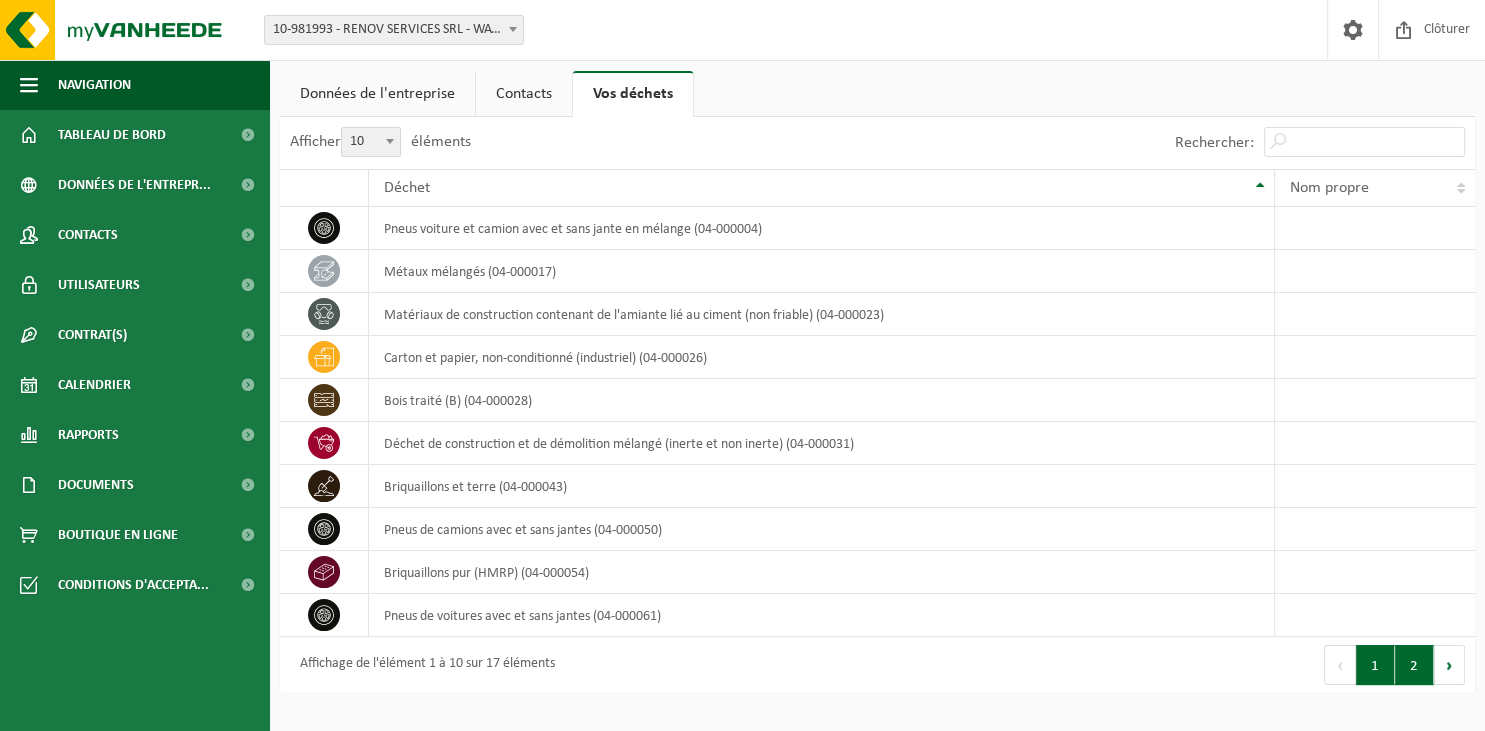 click on "2" at bounding box center (1414, 665) 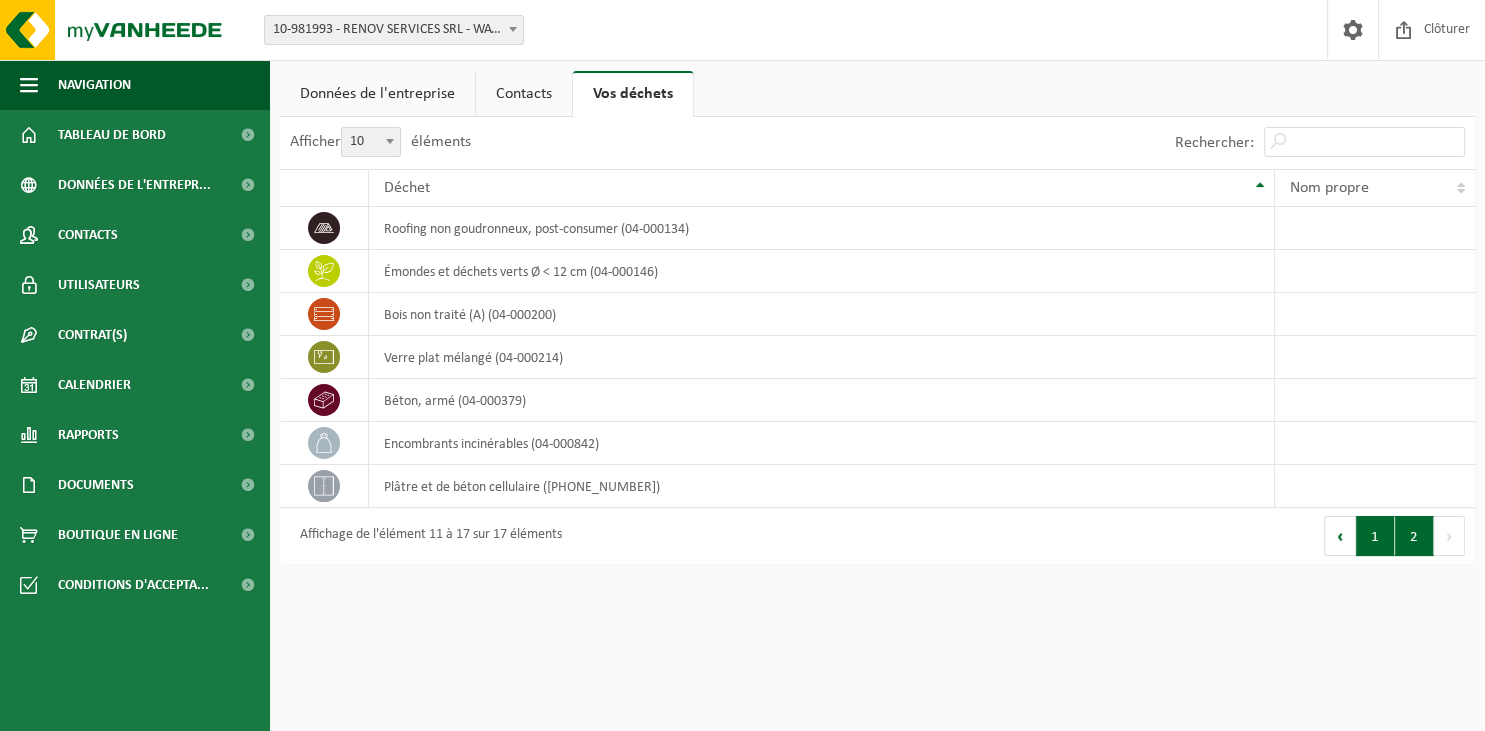 click on "1" at bounding box center [1375, 536] 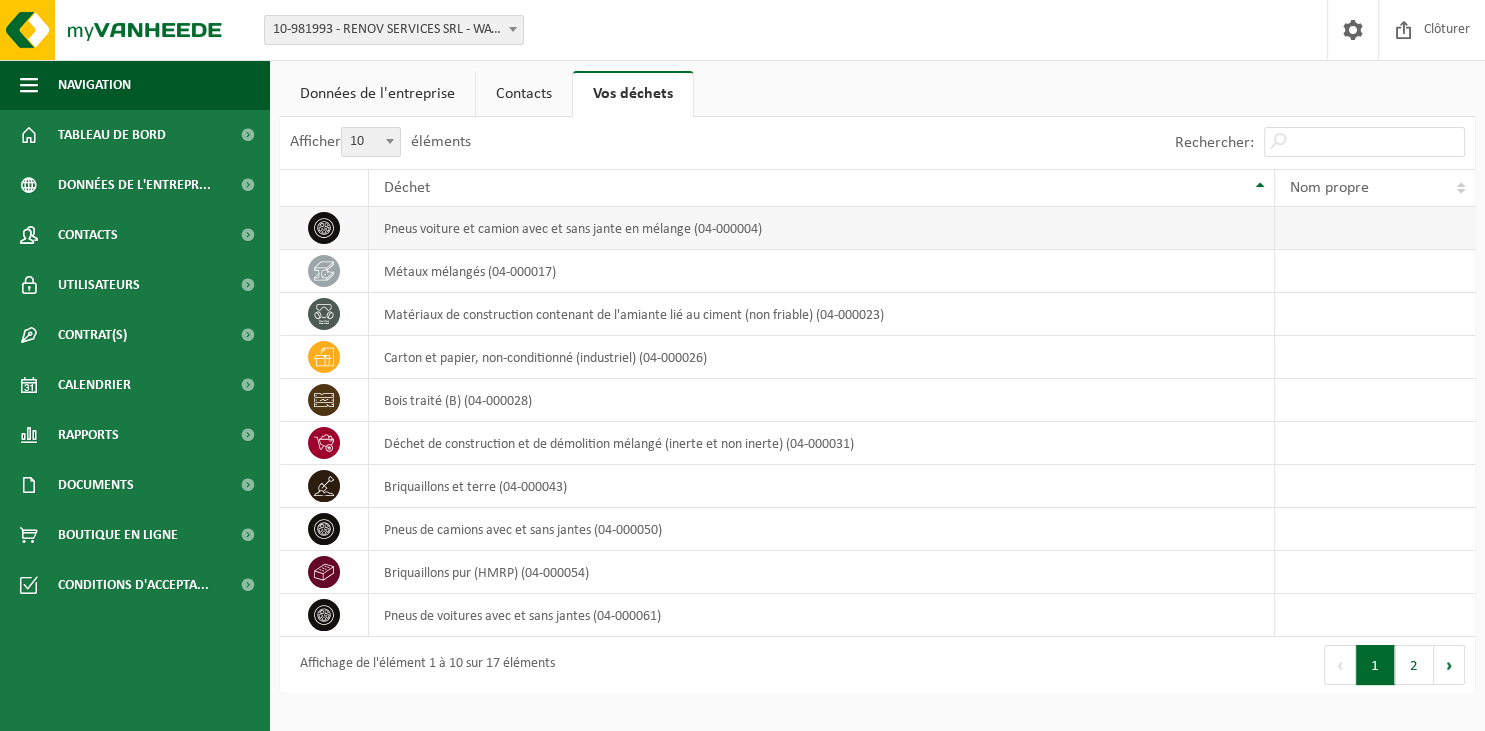 click at bounding box center [1375, 228] 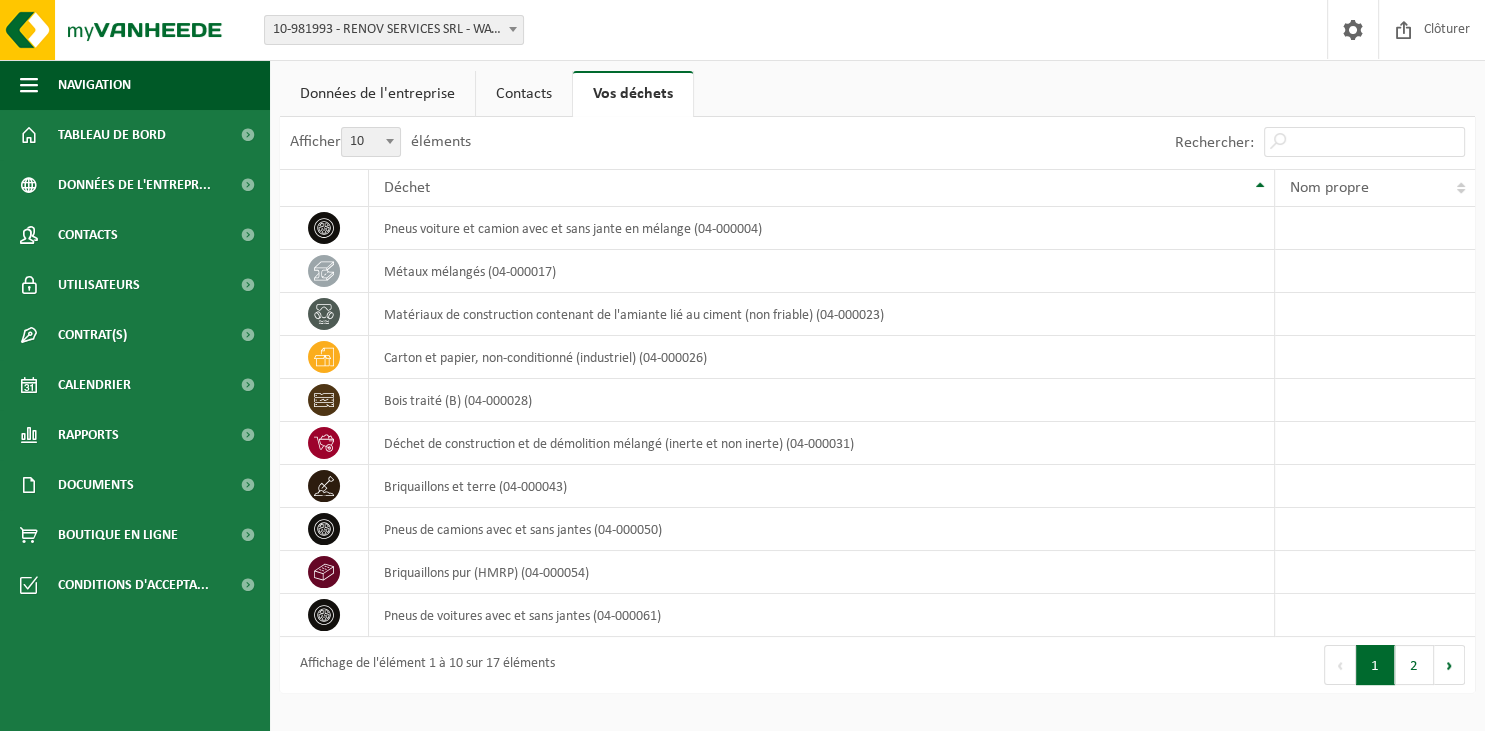 click on "Contacts" at bounding box center [524, 94] 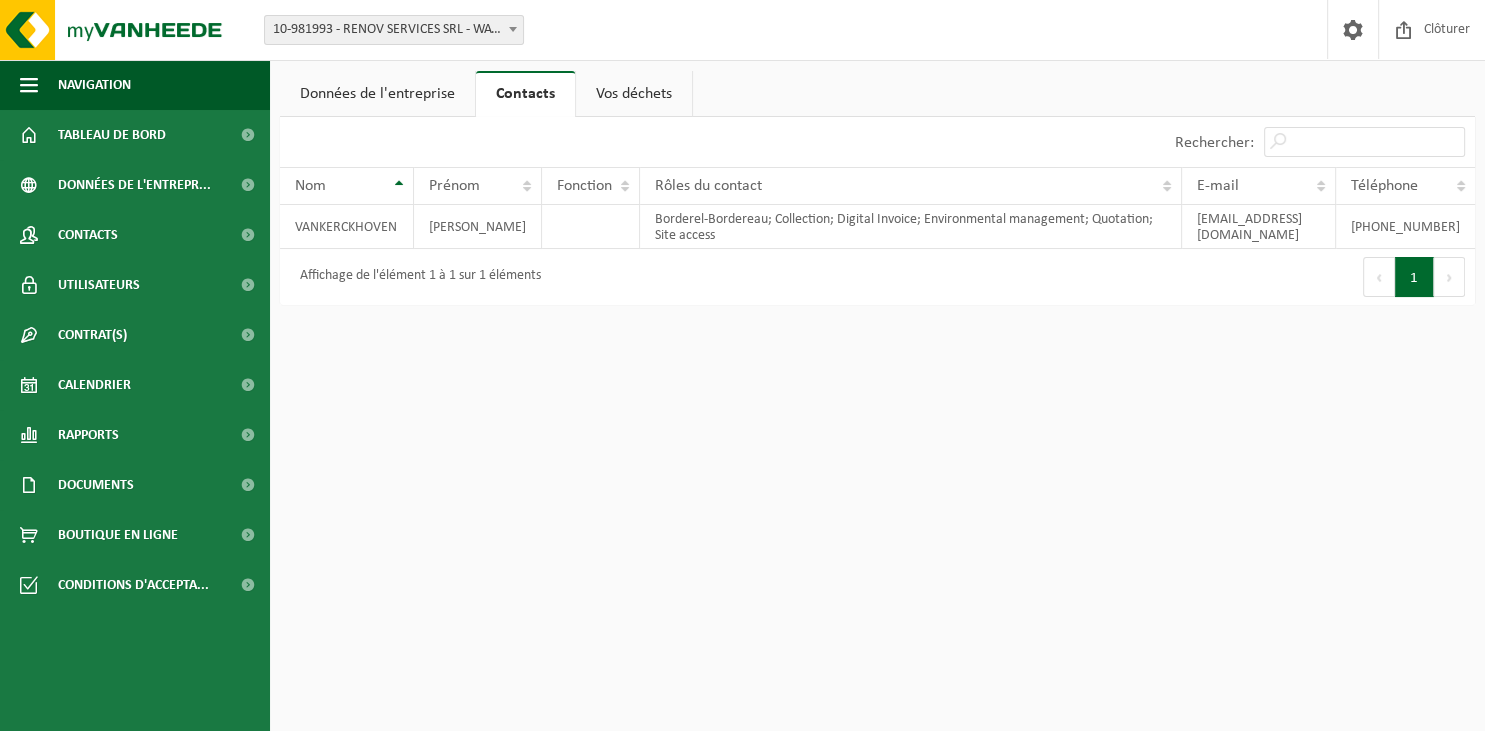 click on "Données de l'entreprise" at bounding box center (377, 94) 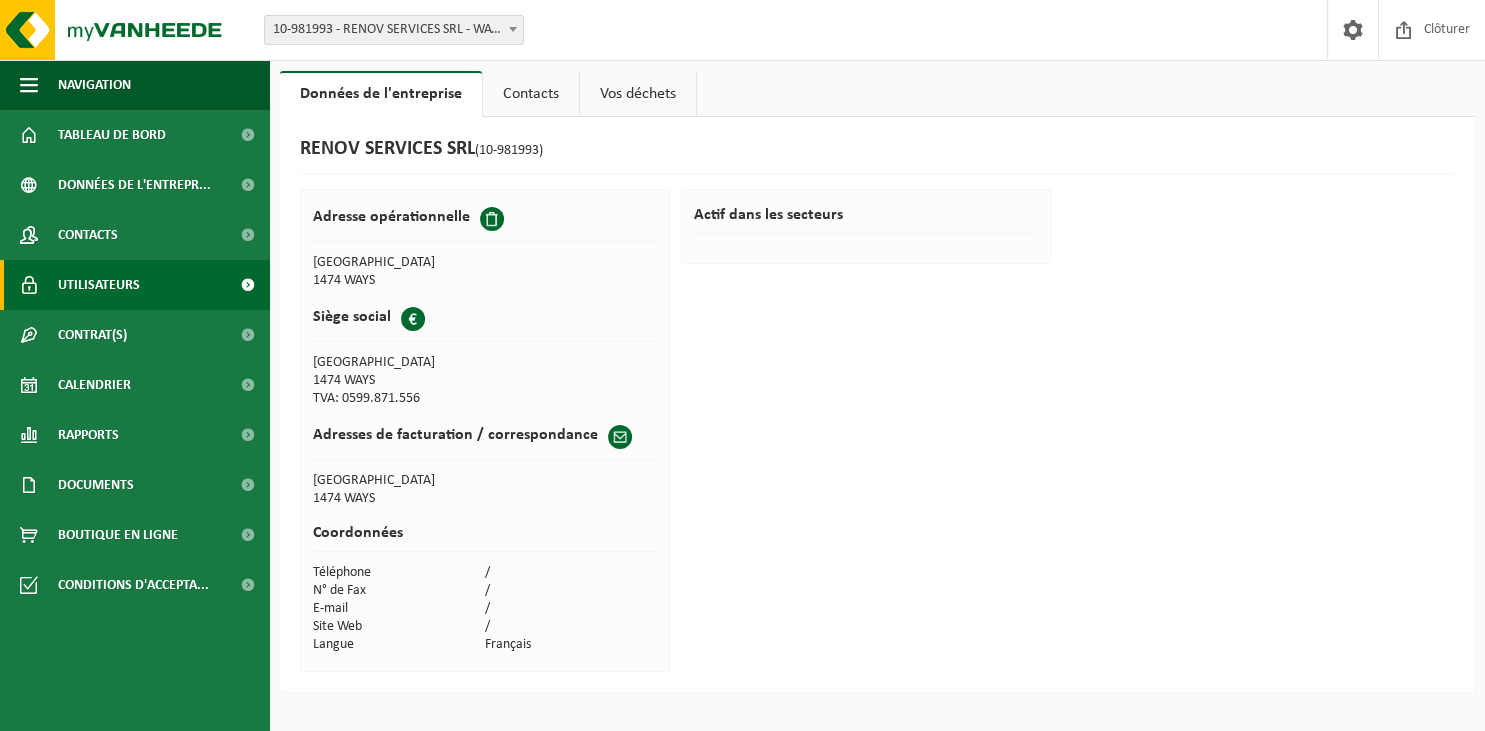 click on "Utilisateurs" at bounding box center (99, 285) 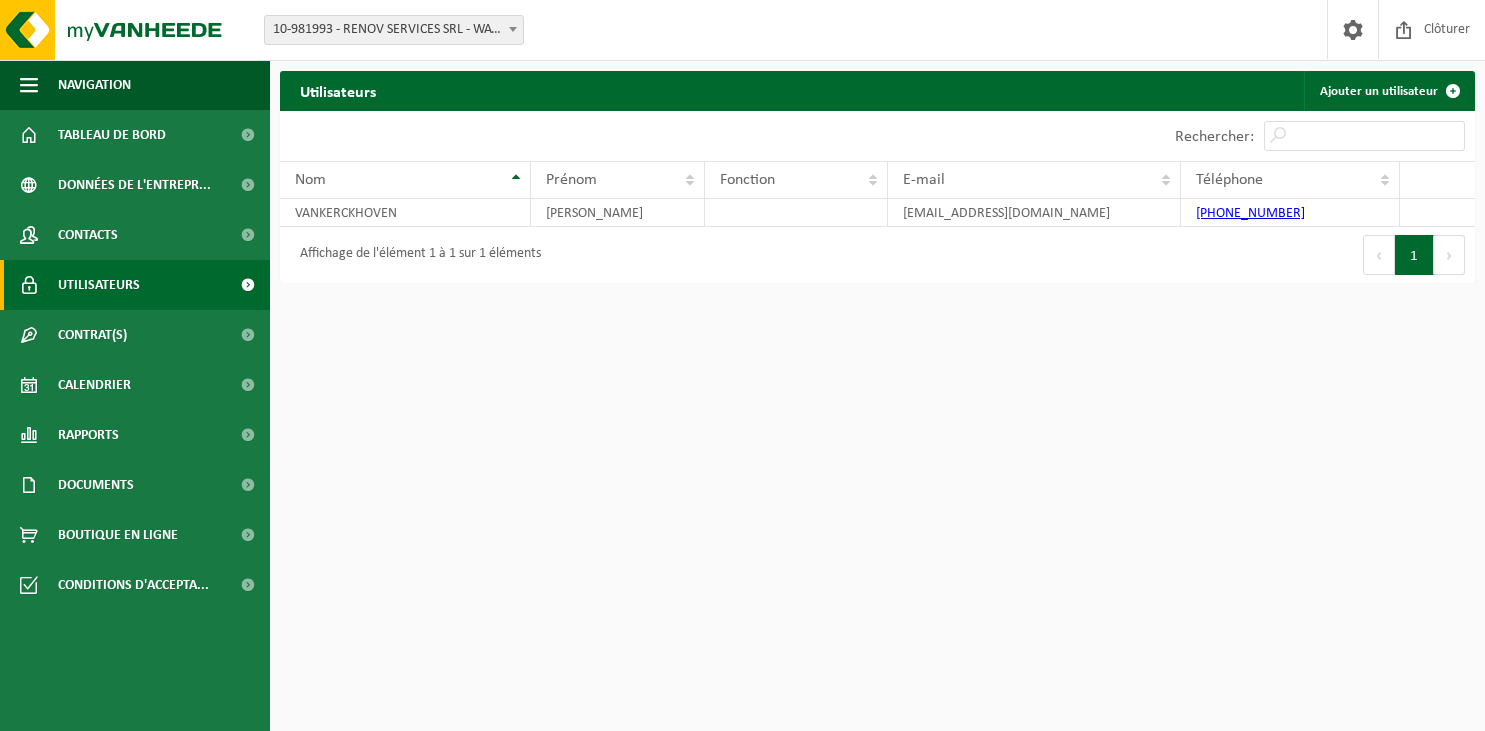 scroll, scrollTop: 0, scrollLeft: 0, axis: both 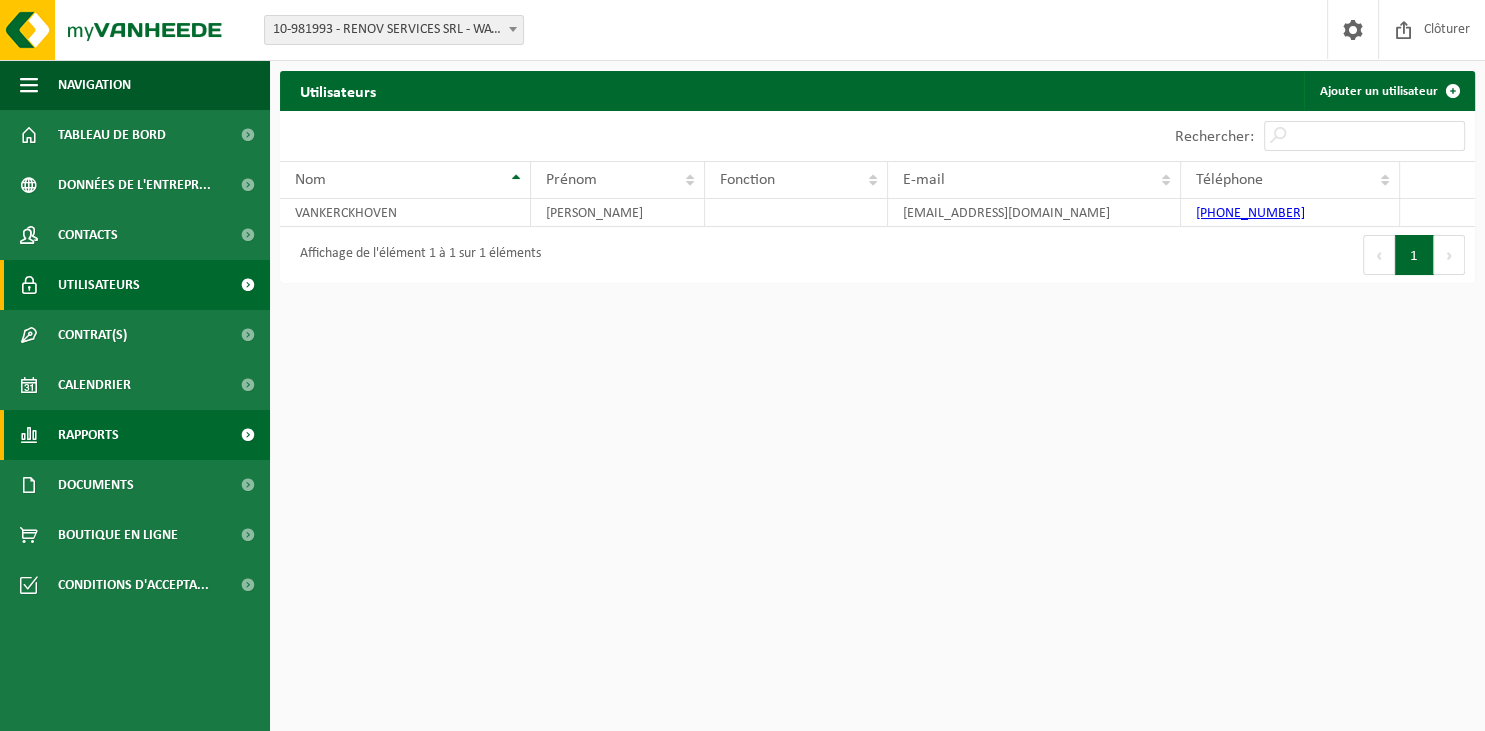 click on "Rapports" at bounding box center [88, 435] 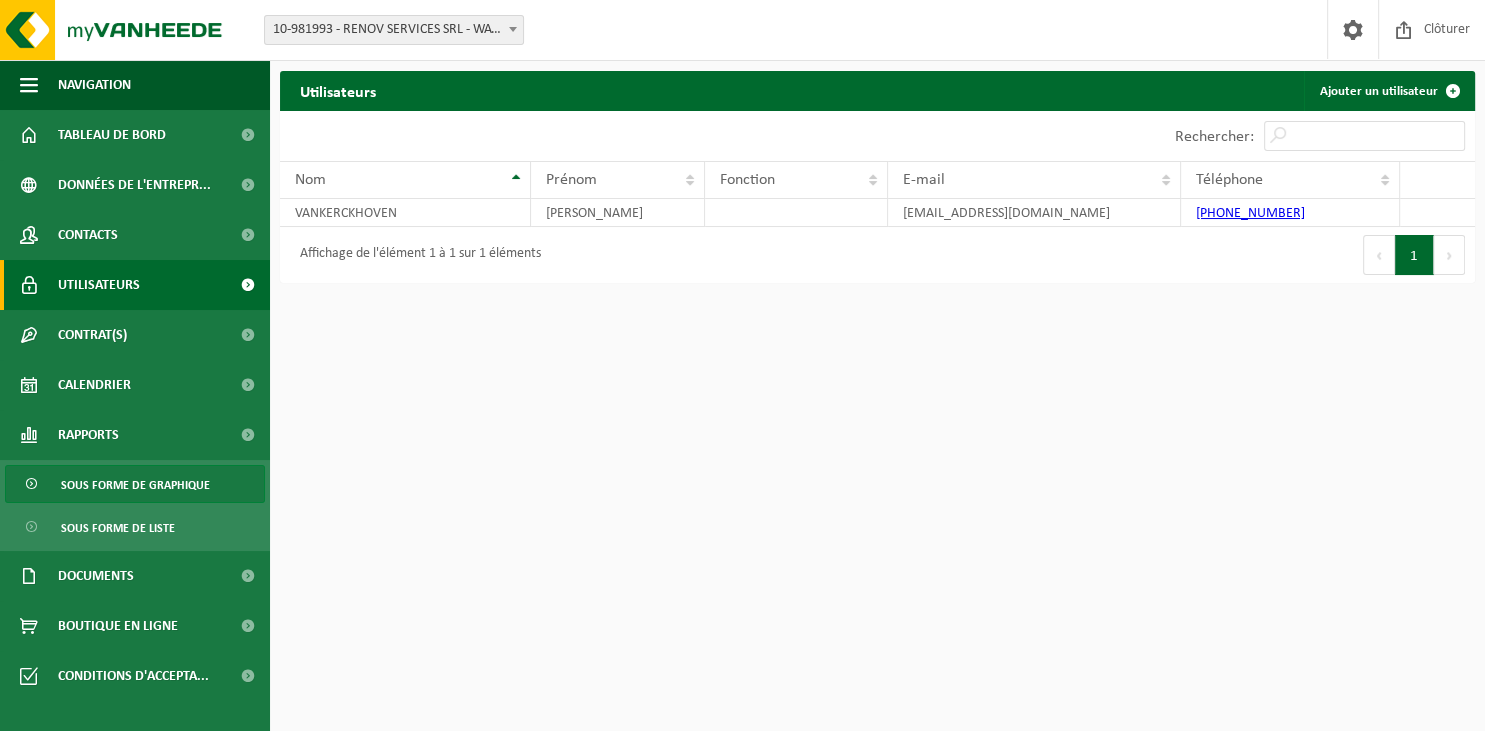 click on "Sous forme de graphique" at bounding box center [135, 485] 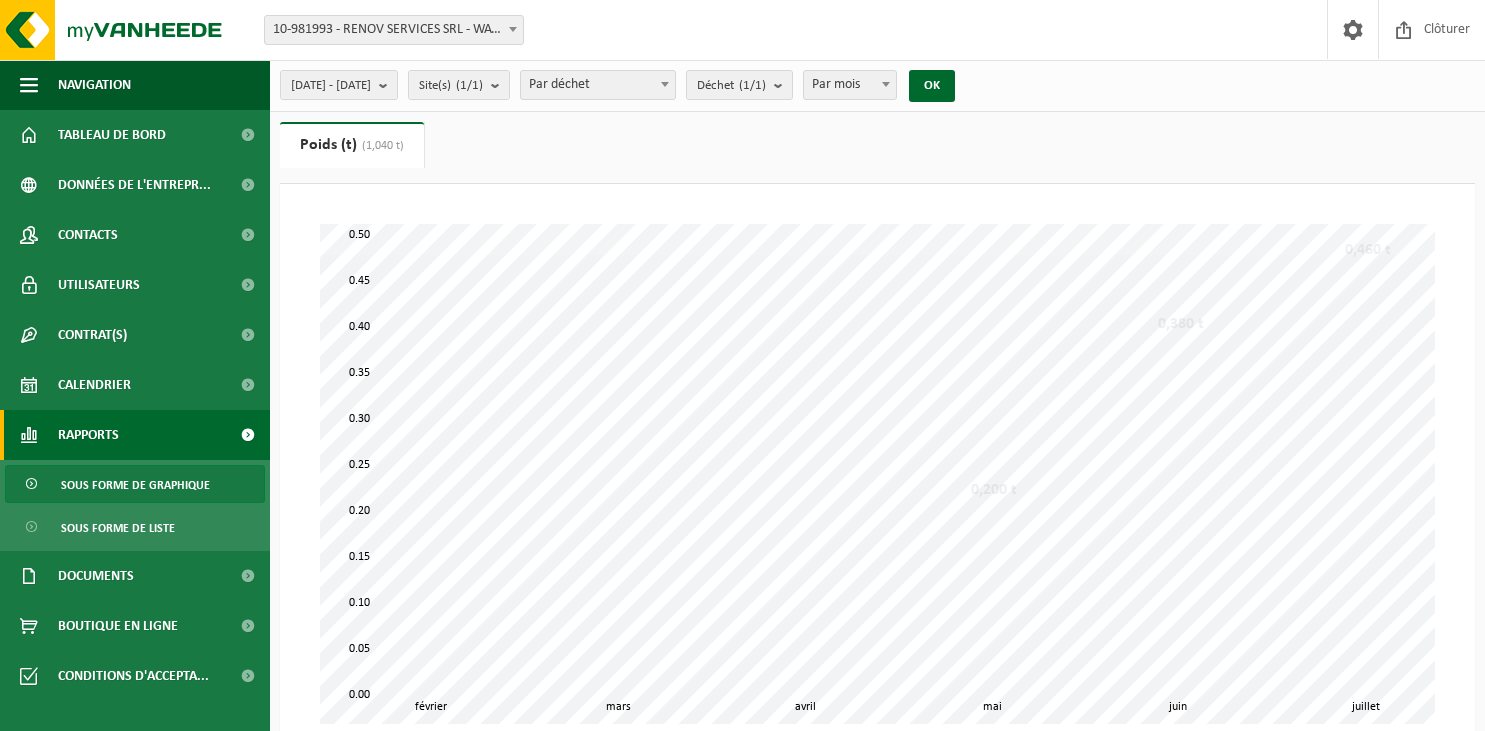 scroll, scrollTop: 0, scrollLeft: 0, axis: both 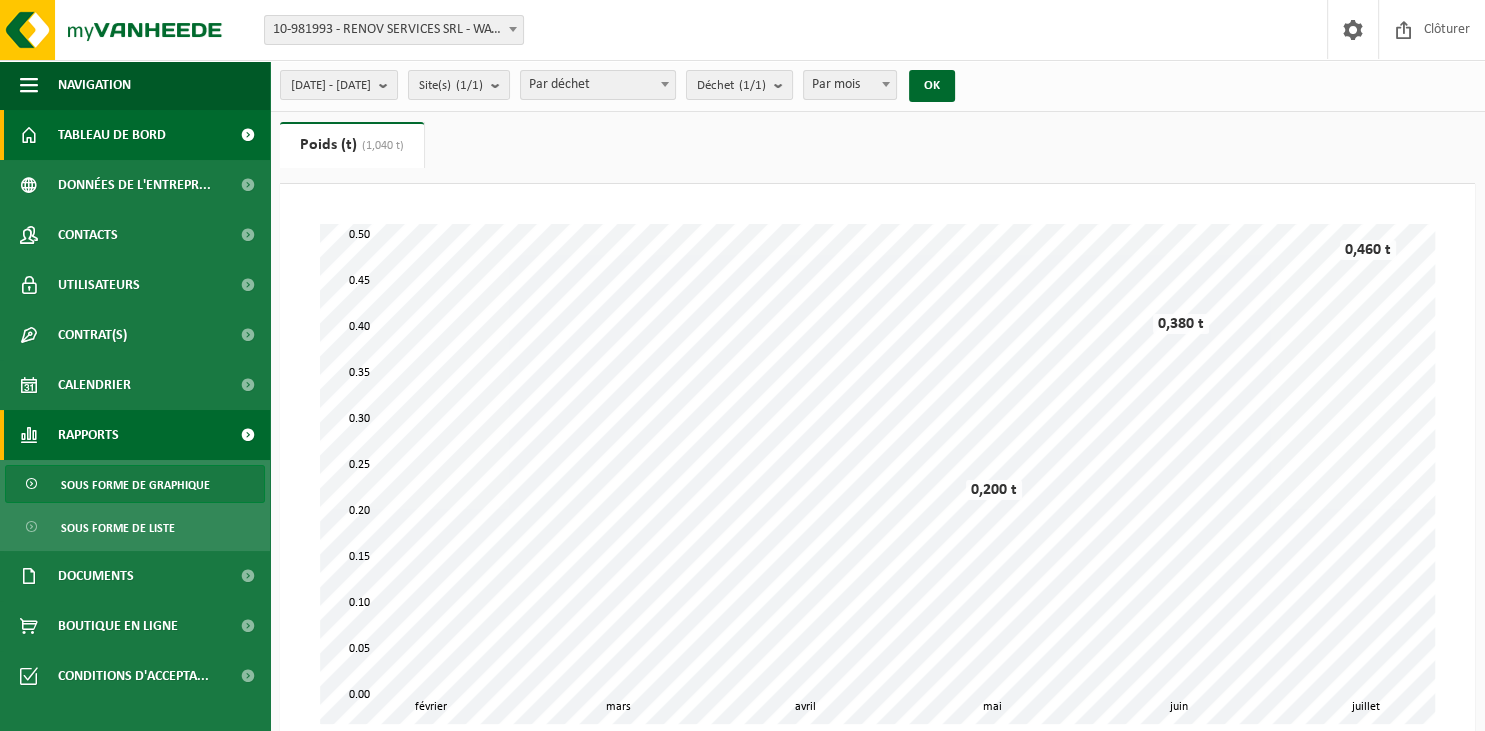 click on "Tableau de bord" at bounding box center (112, 135) 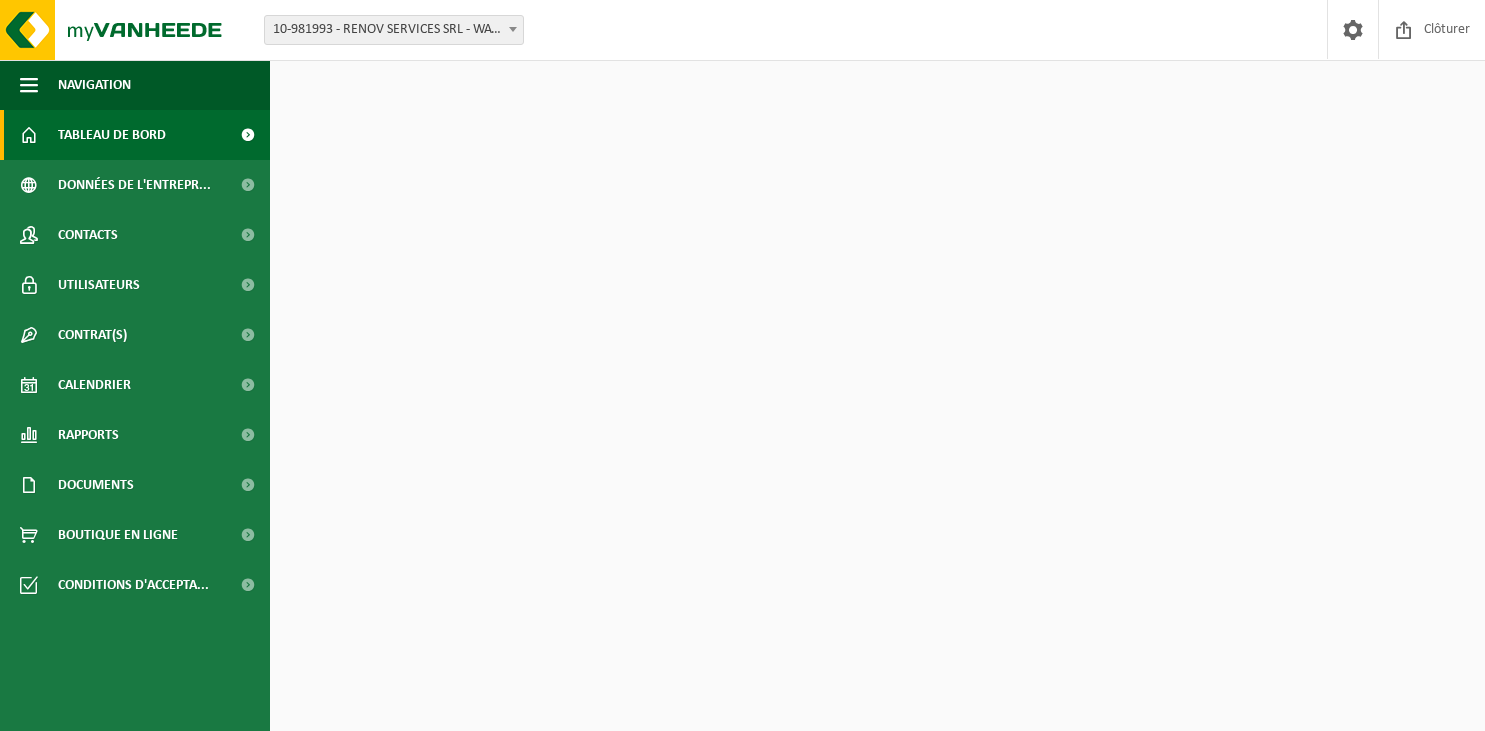 scroll, scrollTop: 0, scrollLeft: 0, axis: both 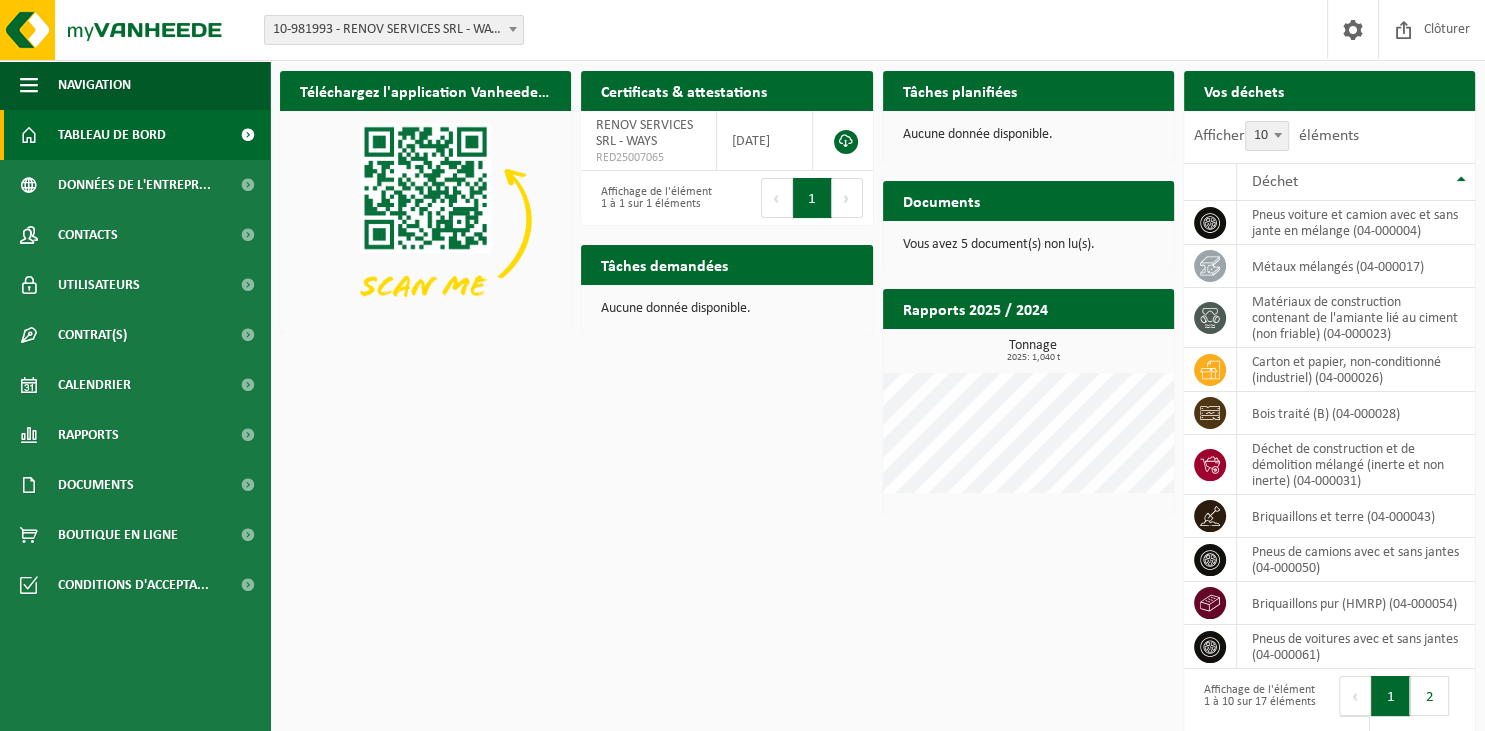 click on "Vous avez 5 document(s) non lu(s)." at bounding box center (1028, 245) 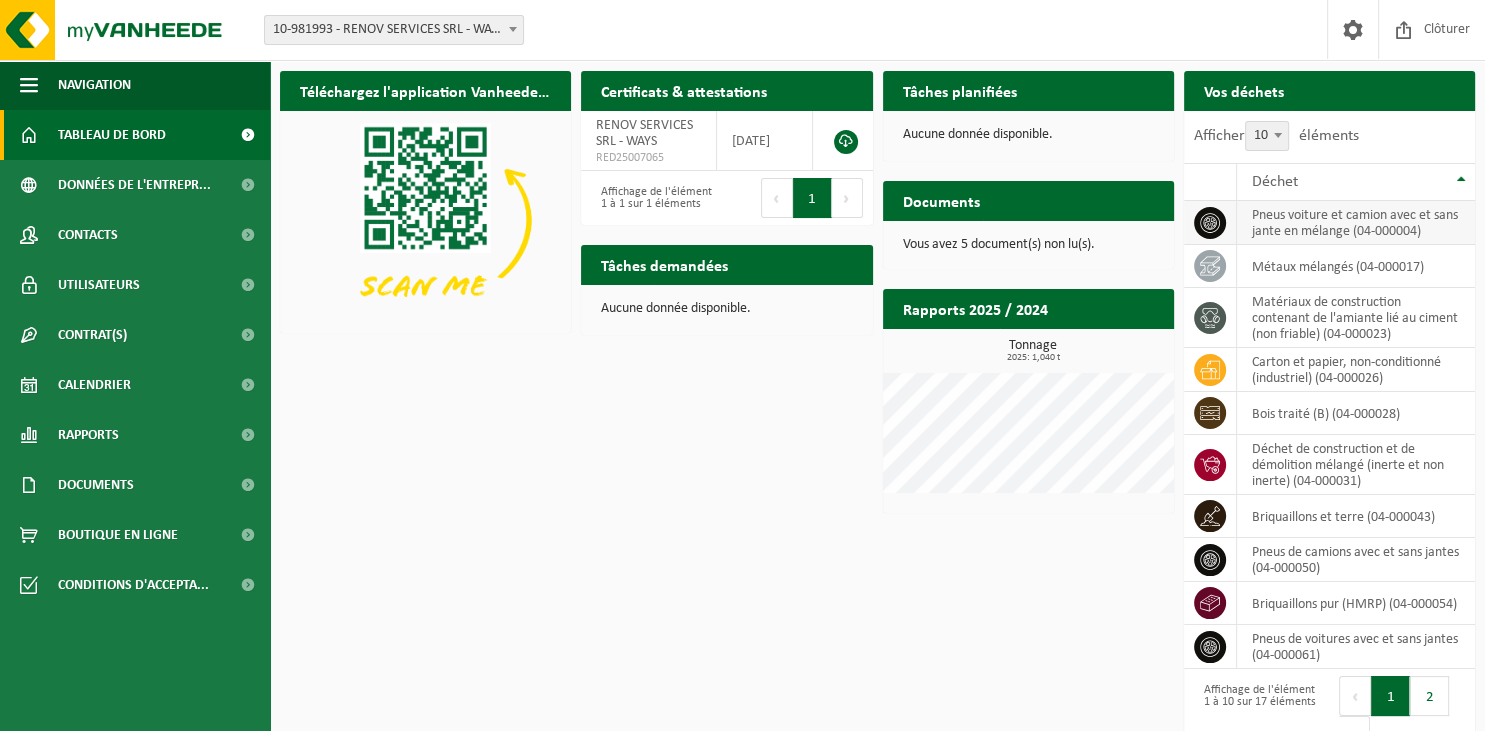 click on "pneus voiture et camion avec et sans jante en mélange (04-000004)" at bounding box center (1356, 223) 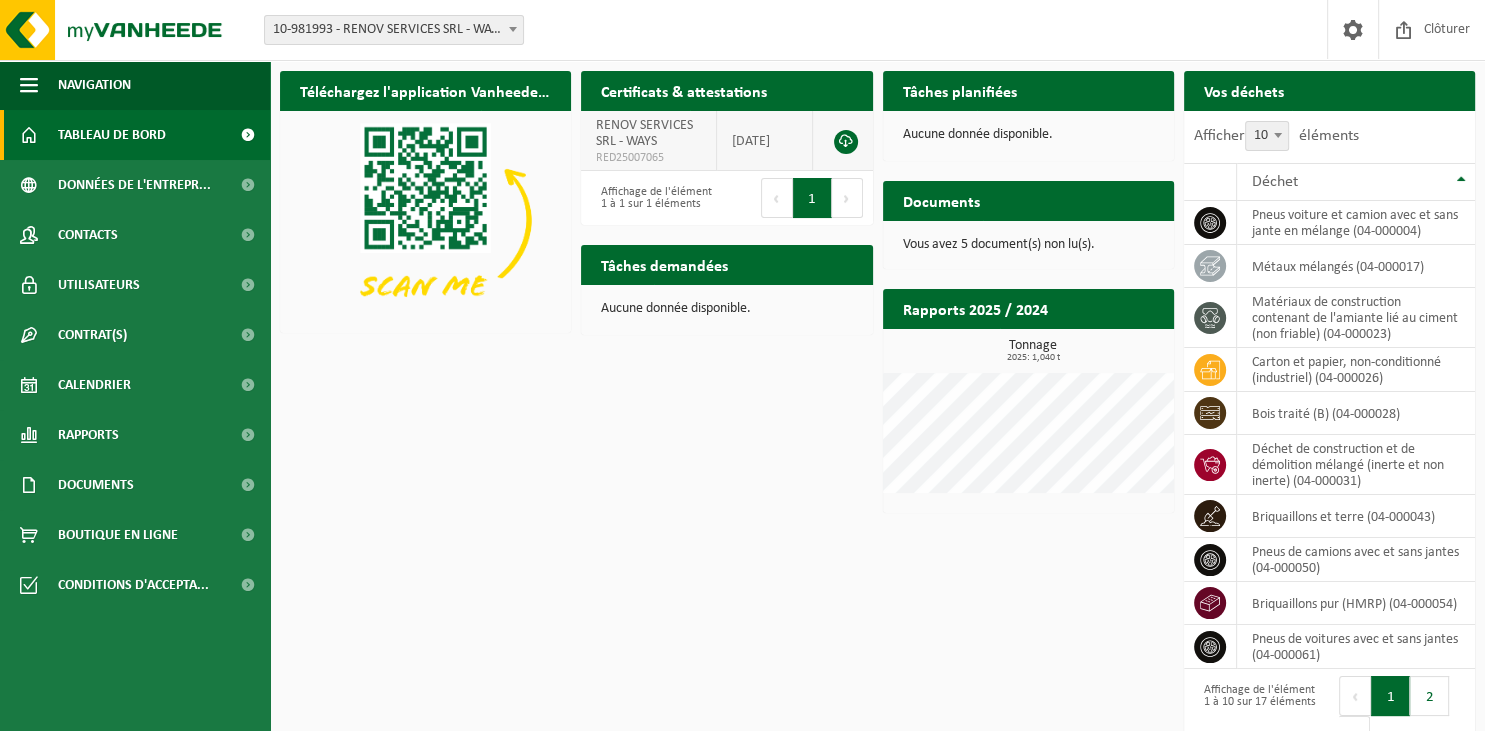 click on "RENOV SERVICES SRL - WAYS" at bounding box center [644, 133] 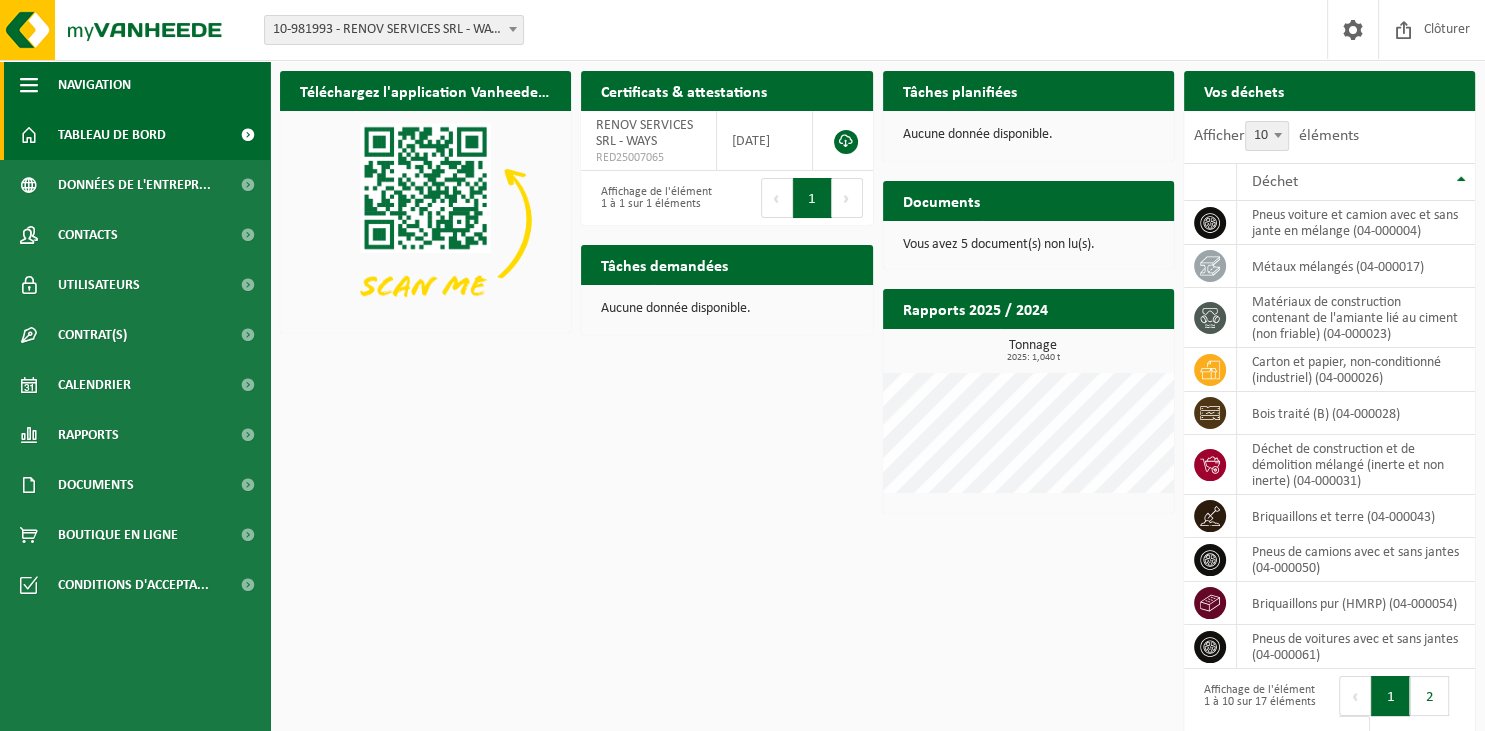 click on "Navigation" at bounding box center [94, 85] 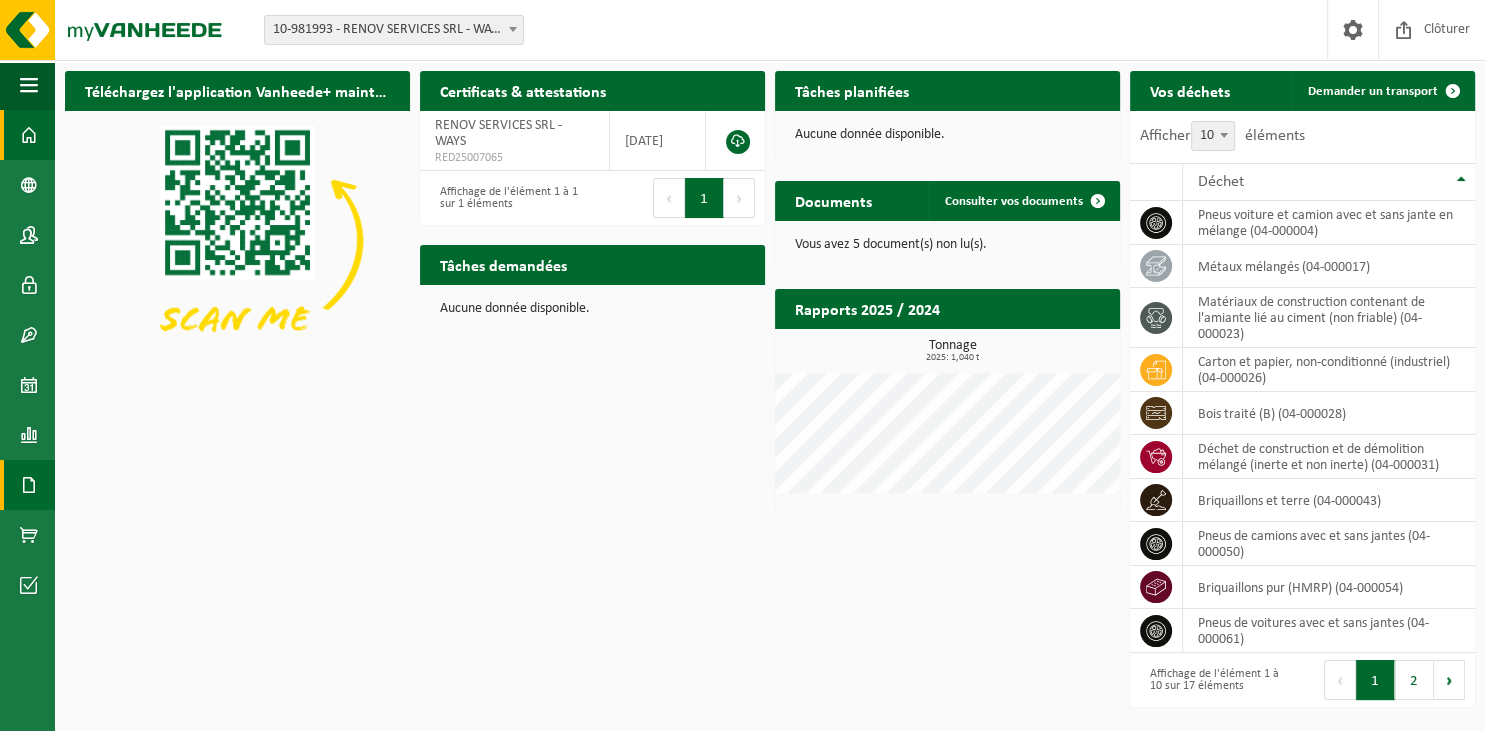 click at bounding box center [29, 485] 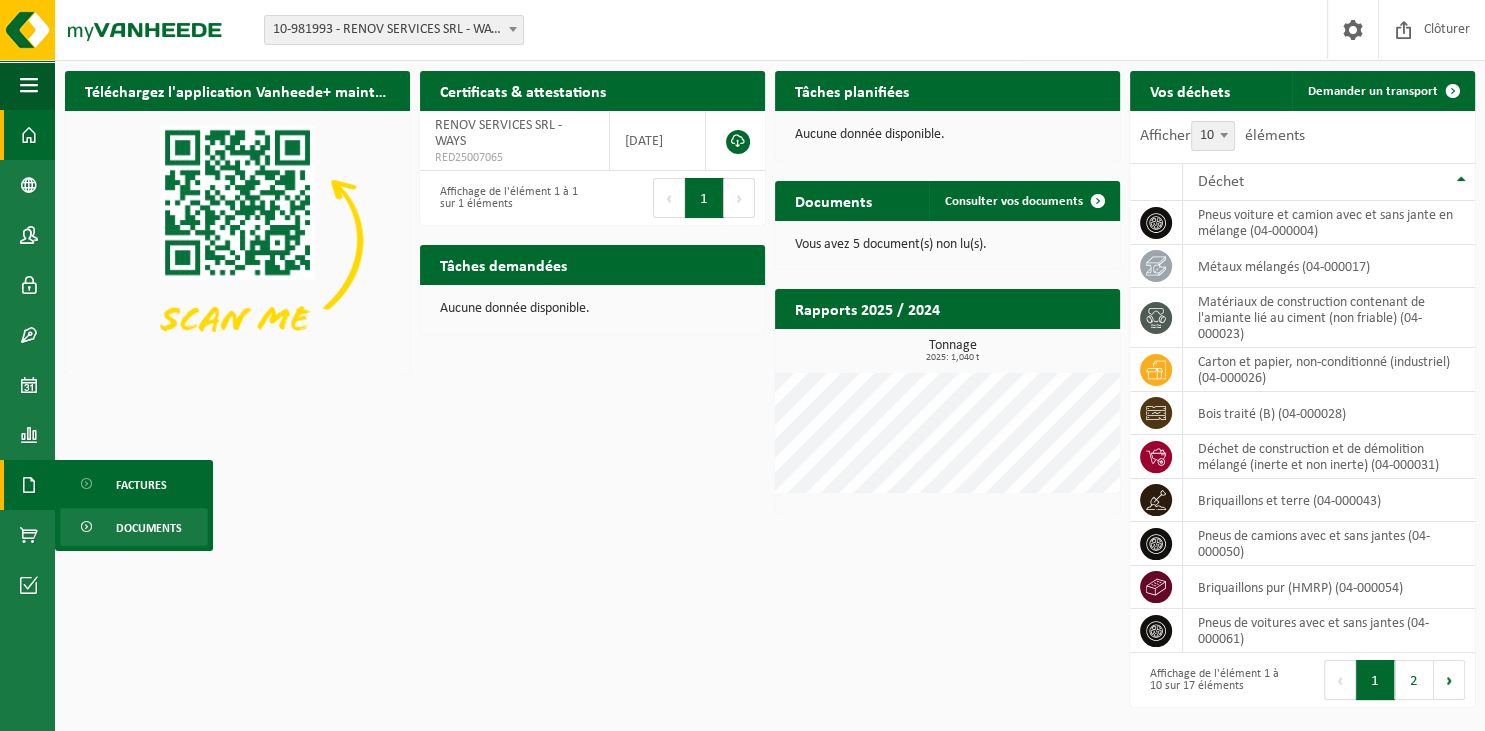 click on "Documents" at bounding box center (149, 528) 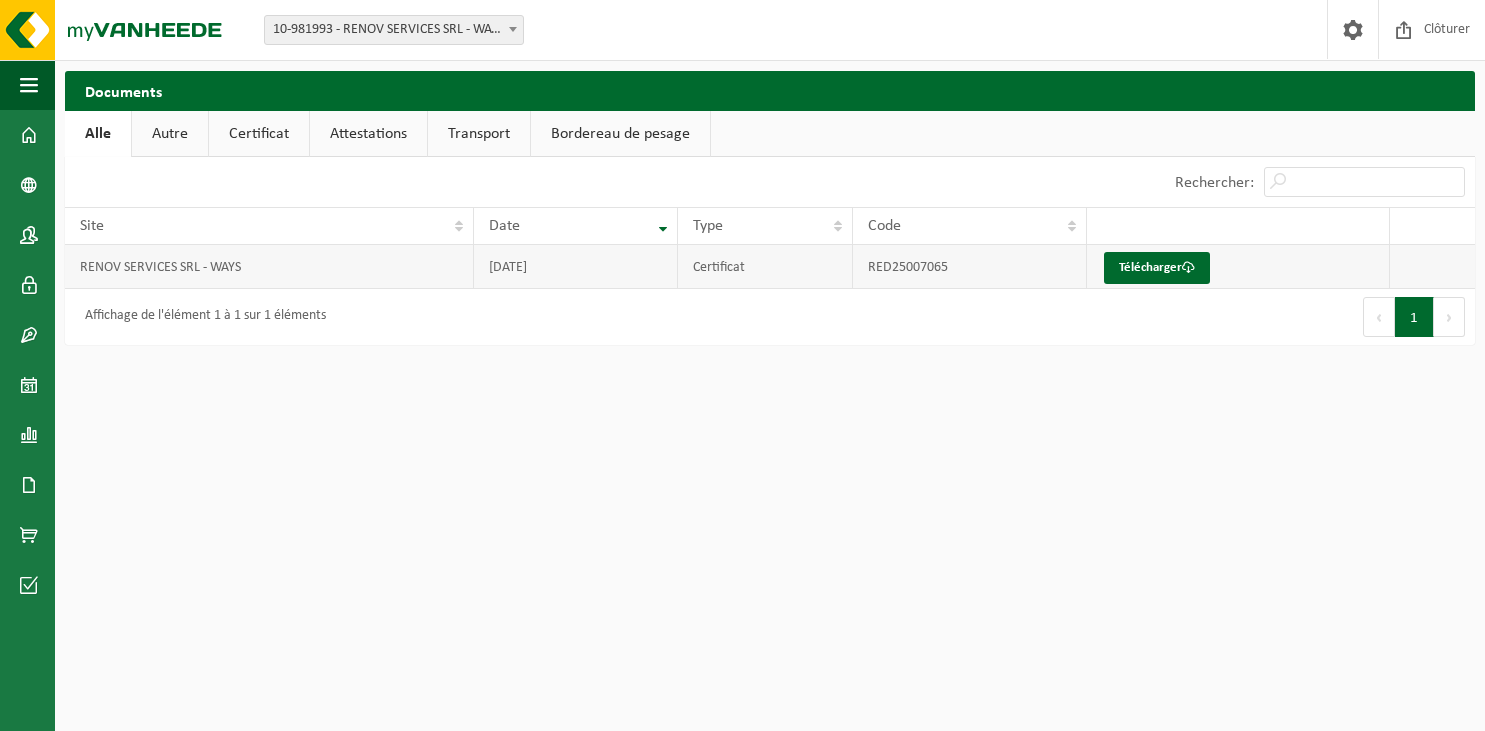 scroll, scrollTop: 0, scrollLeft: 0, axis: both 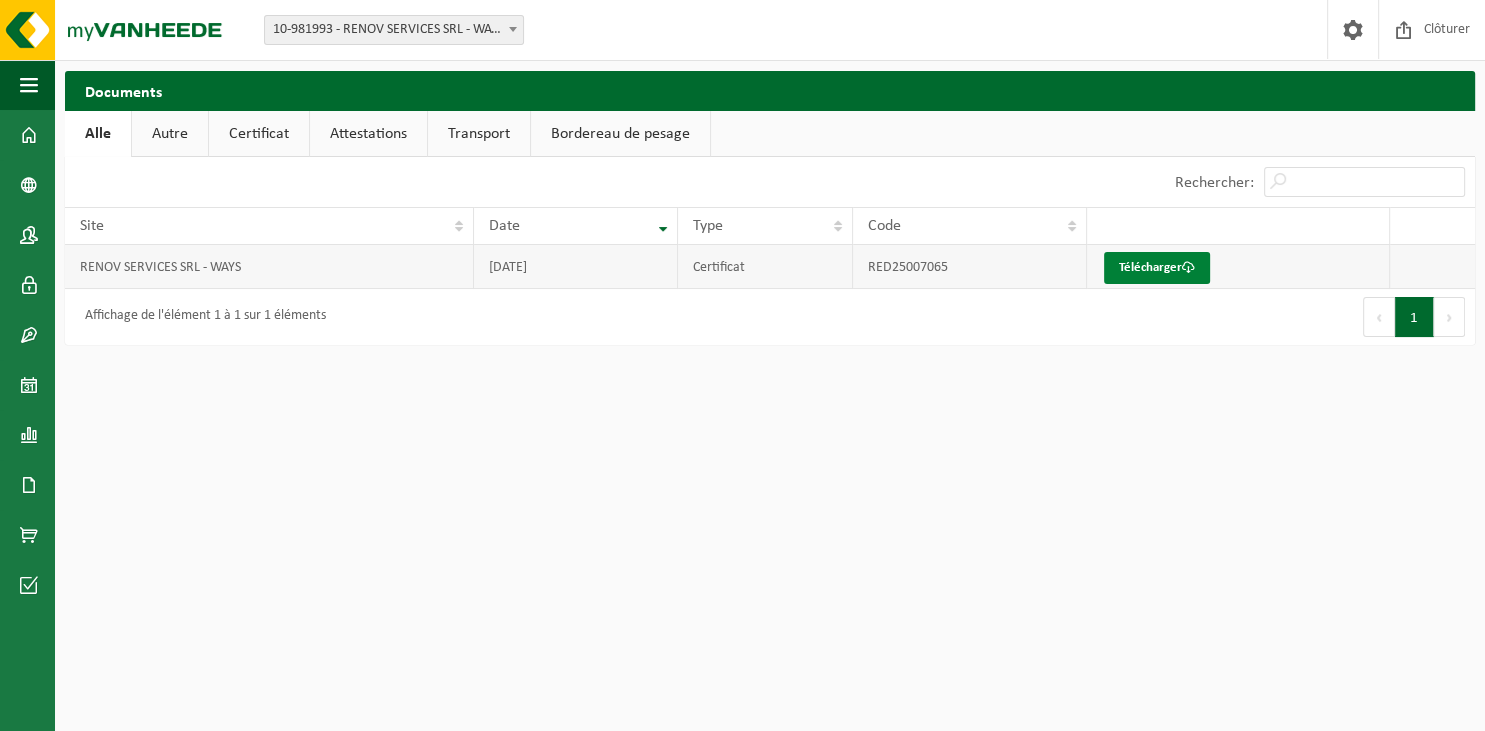 click on "Télécharger" at bounding box center (1157, 268) 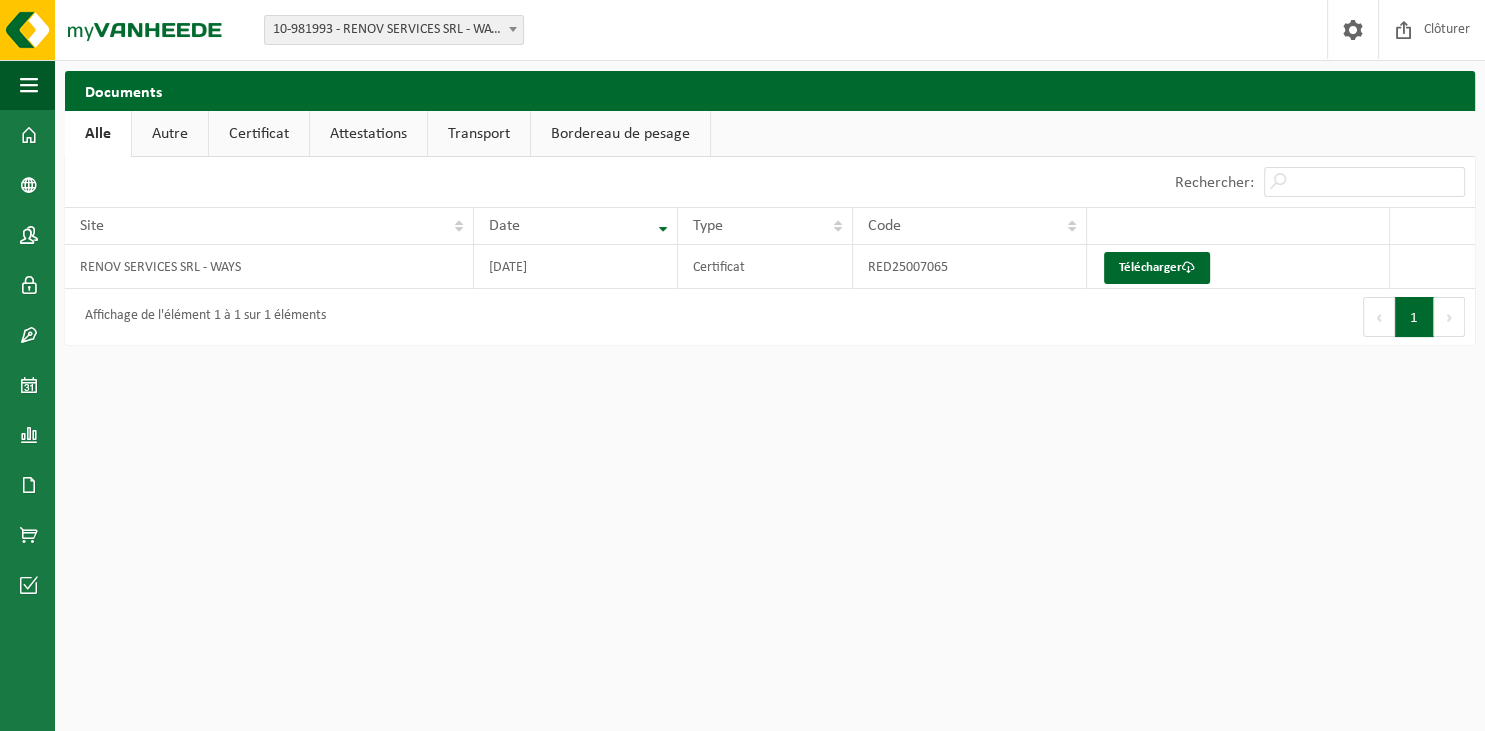 click on "Autre" at bounding box center (170, 134) 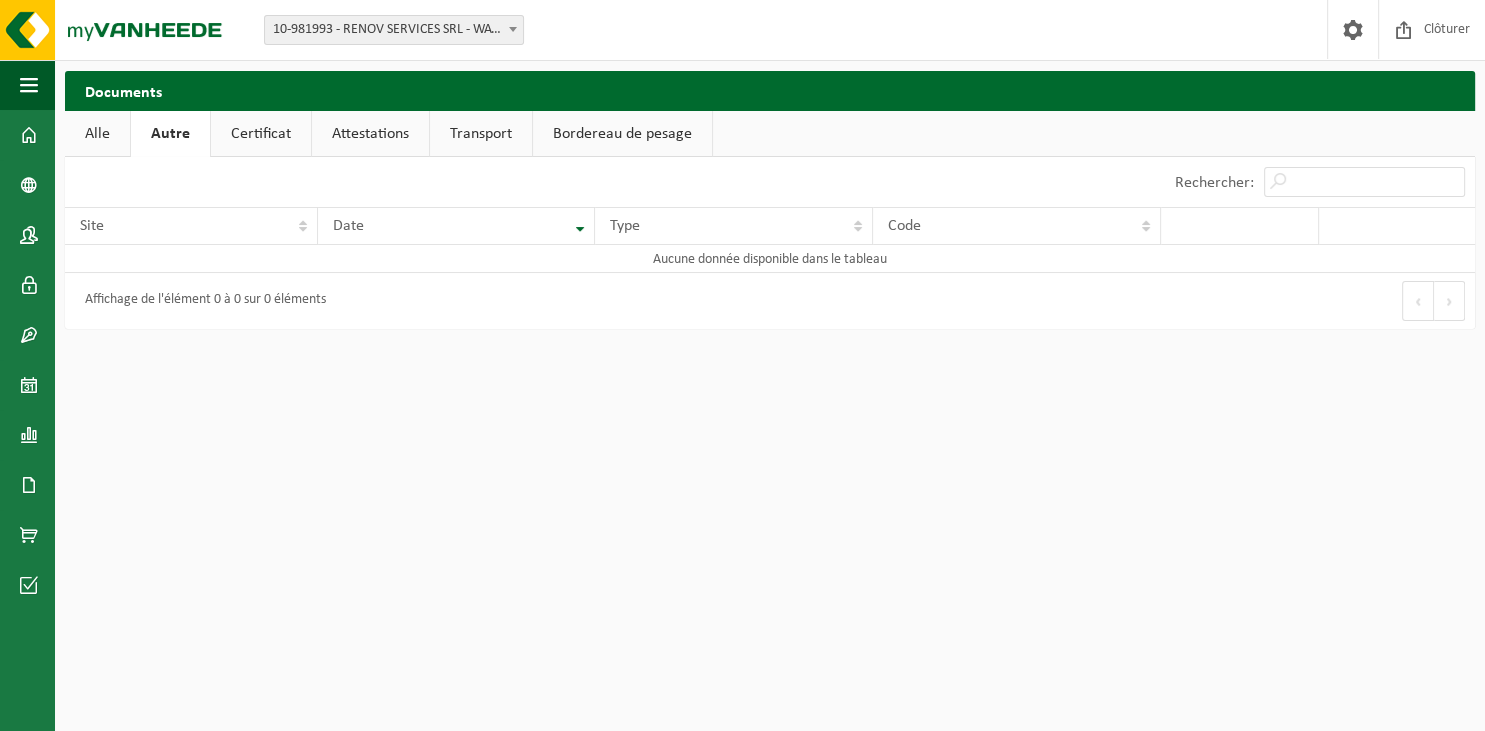 click on "Certificat" at bounding box center [261, 134] 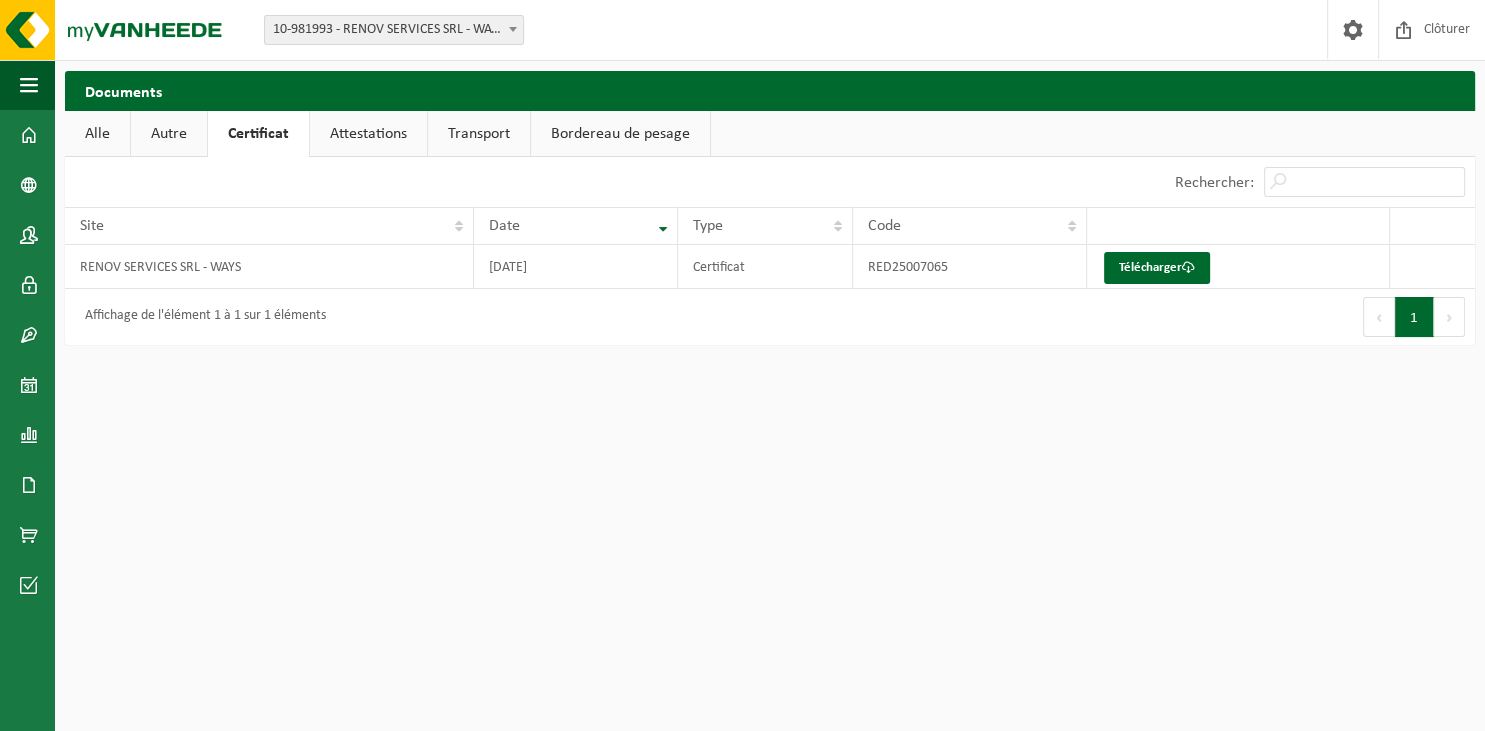 click on "Attestations" at bounding box center (368, 134) 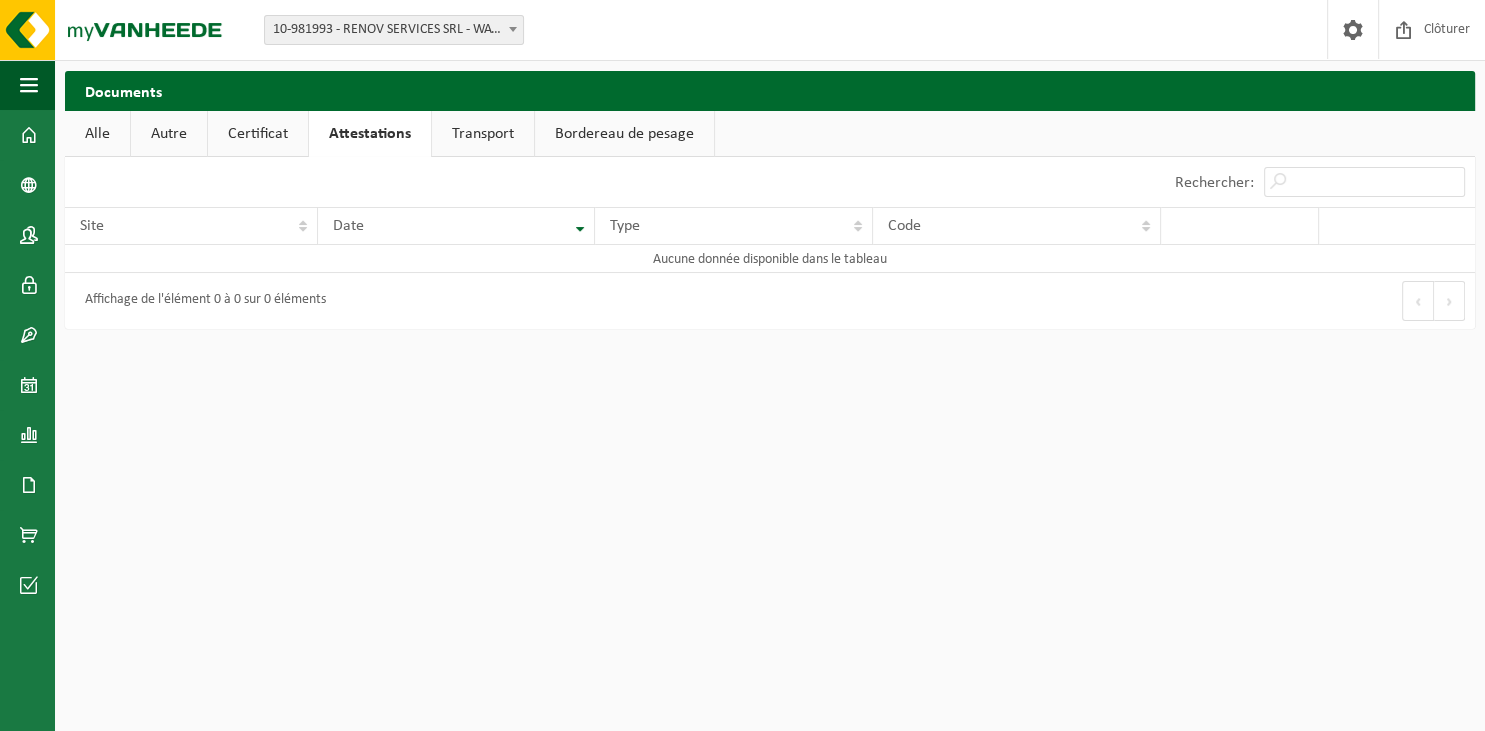 click on "Transport" at bounding box center (483, 134) 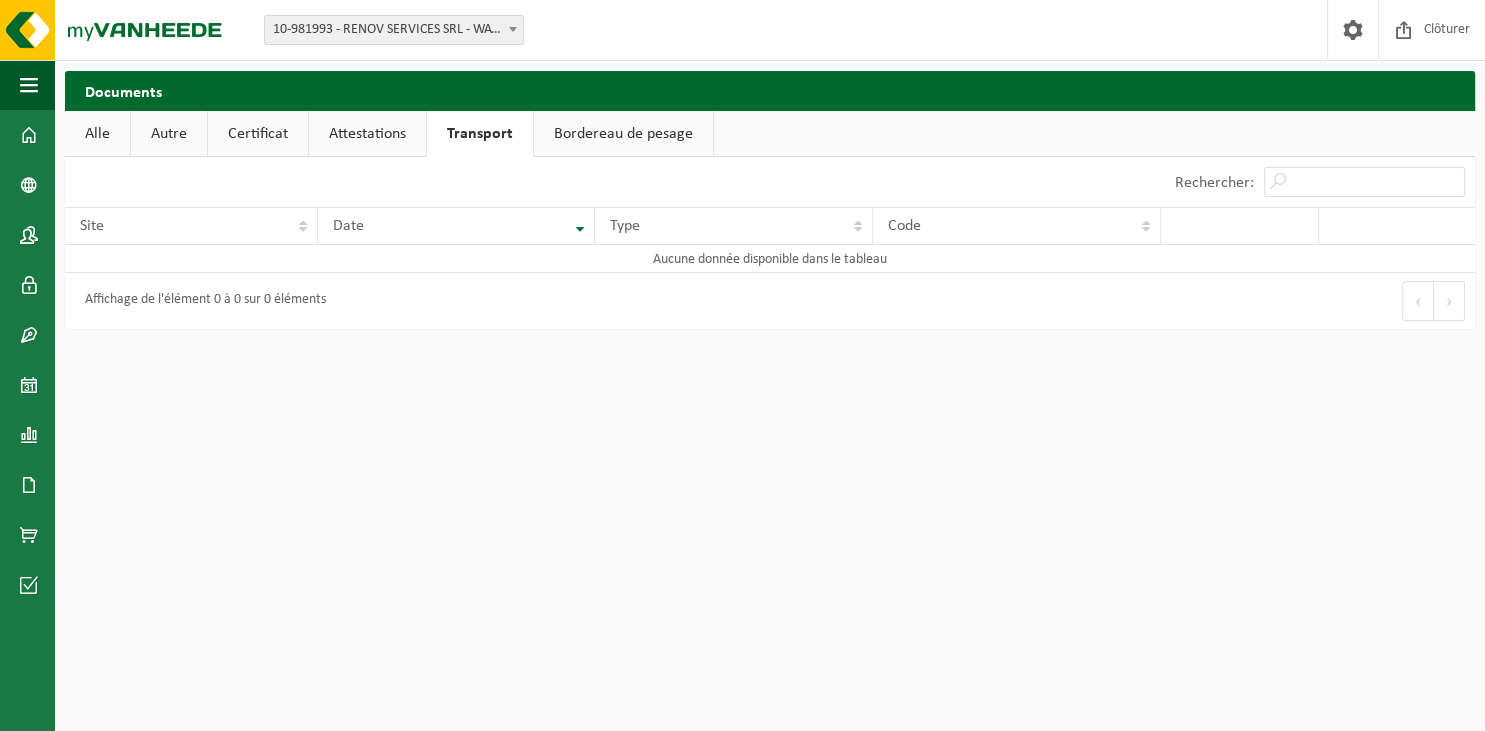 click on "Bordereau de pesage" at bounding box center (623, 134) 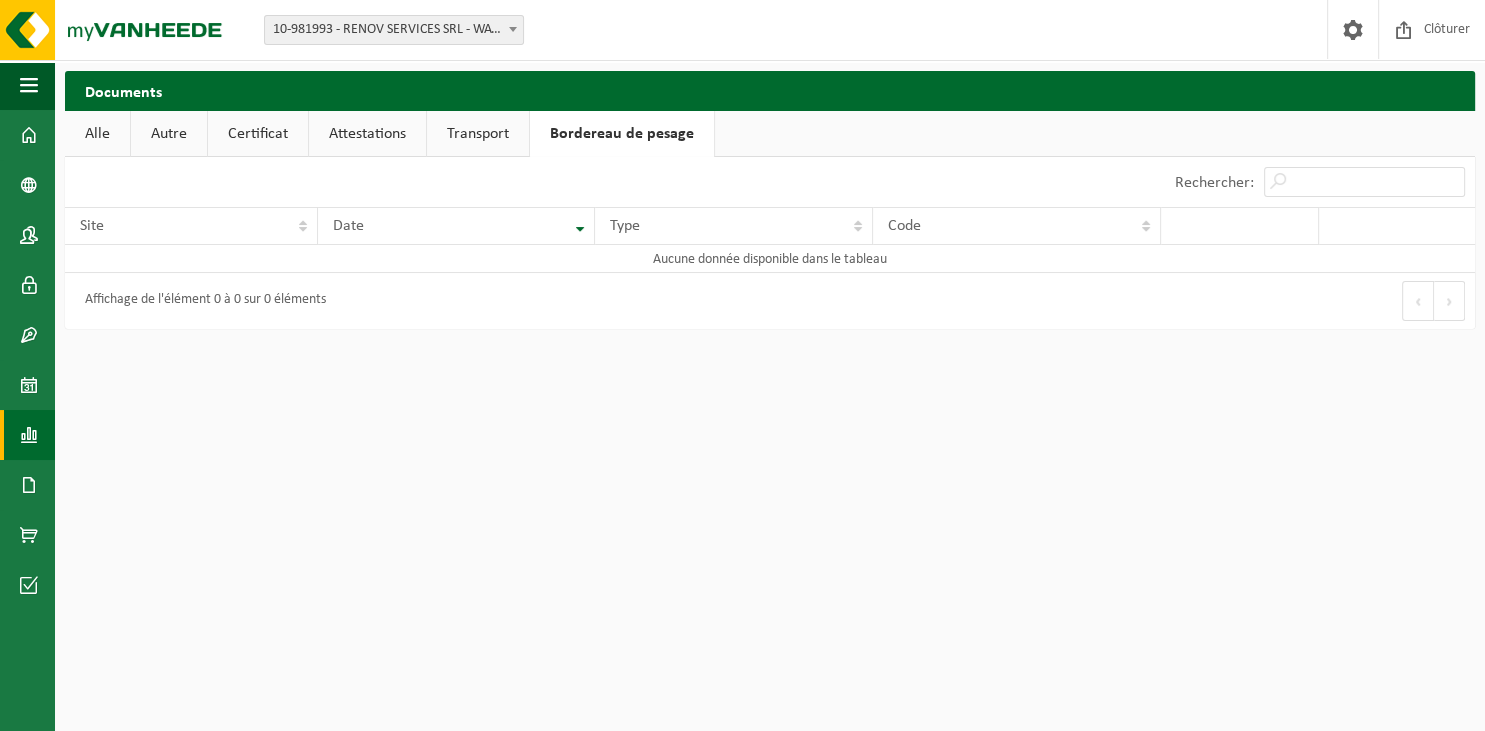 click at bounding box center (29, 435) 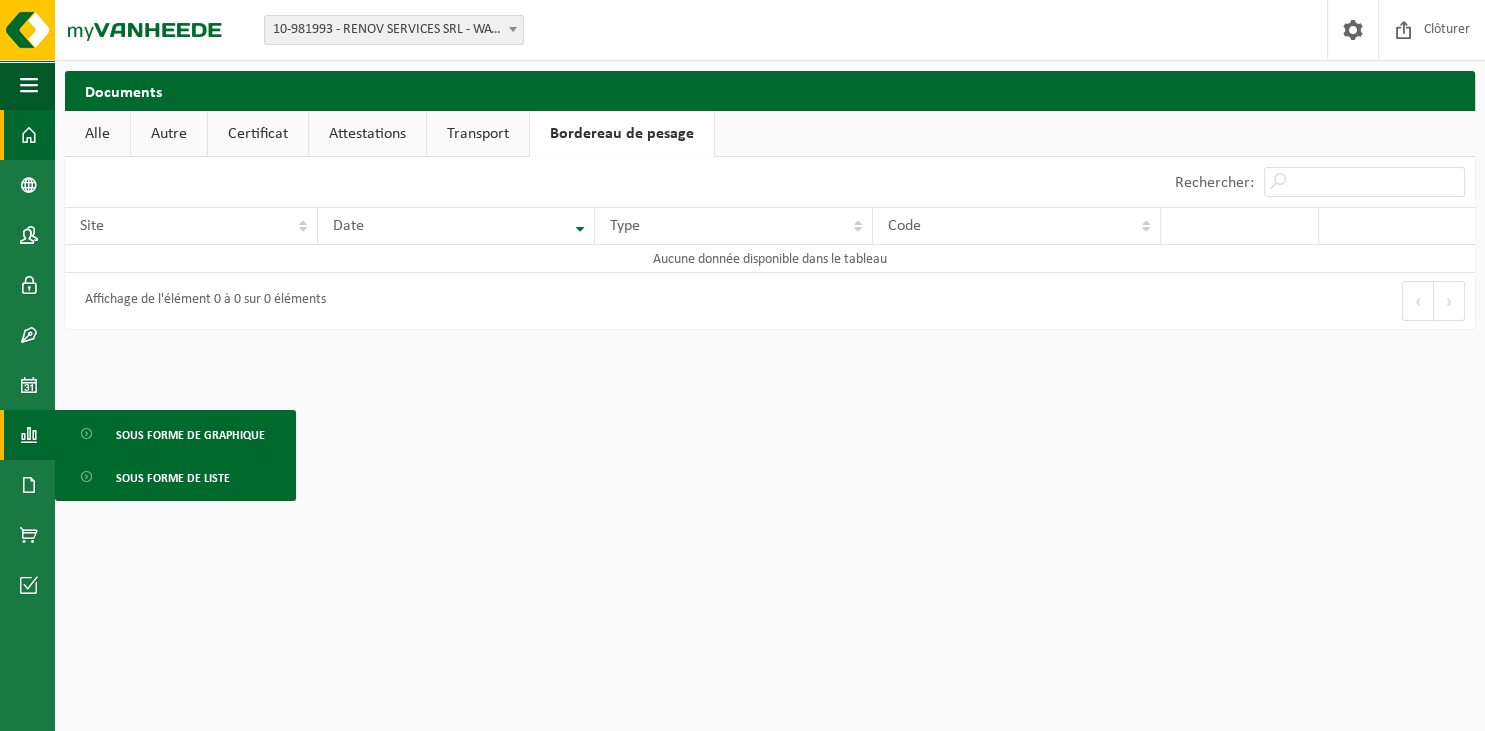 click at bounding box center [29, 135] 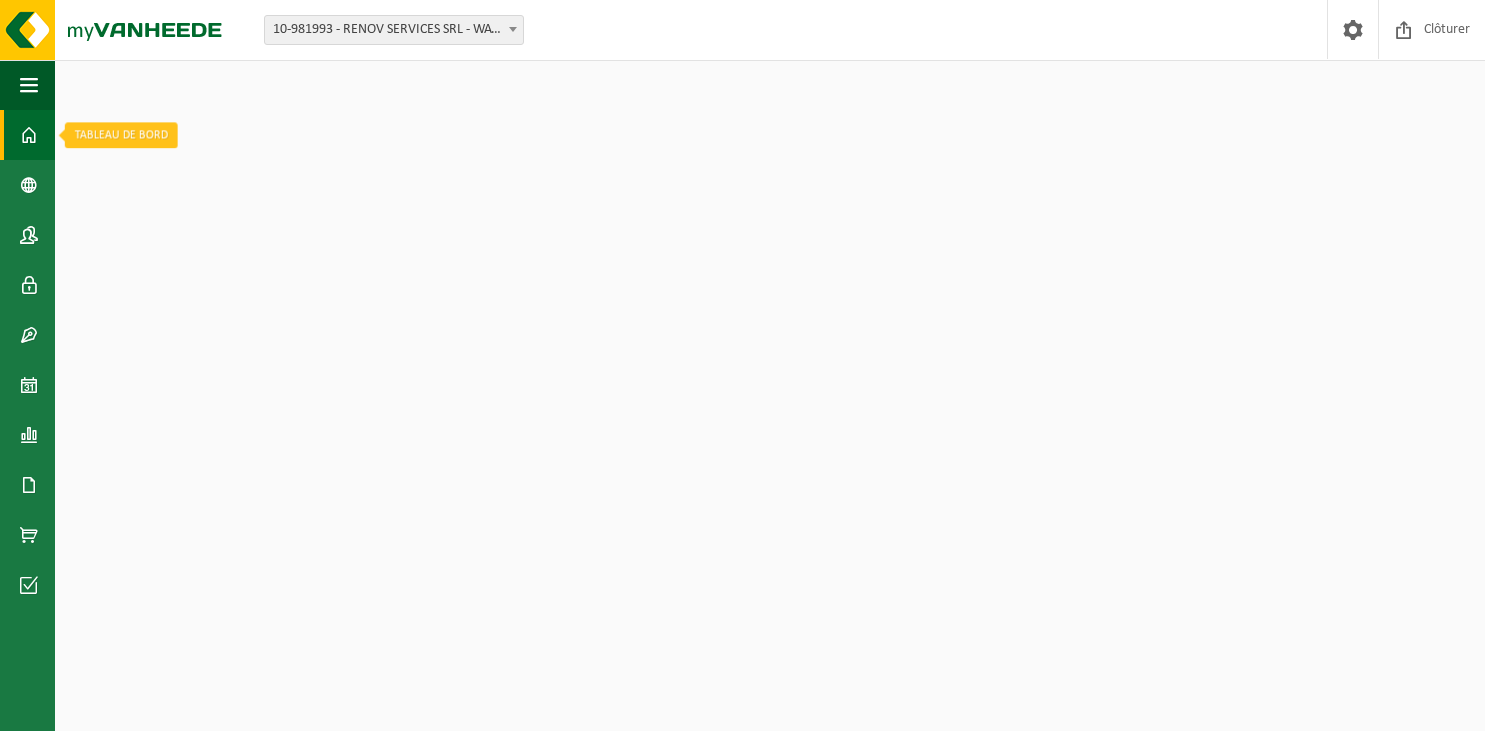 scroll, scrollTop: 0, scrollLeft: 0, axis: both 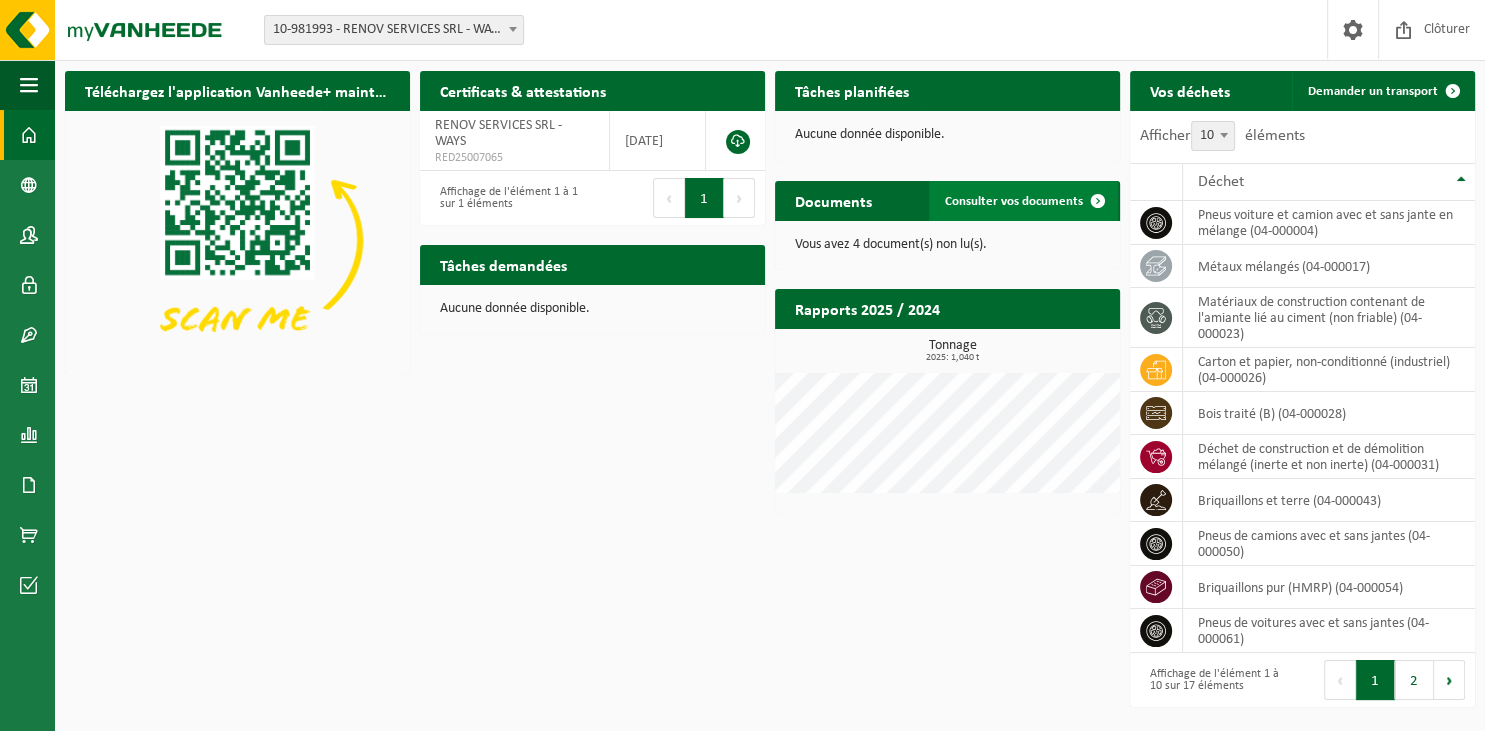 click at bounding box center [1098, 201] 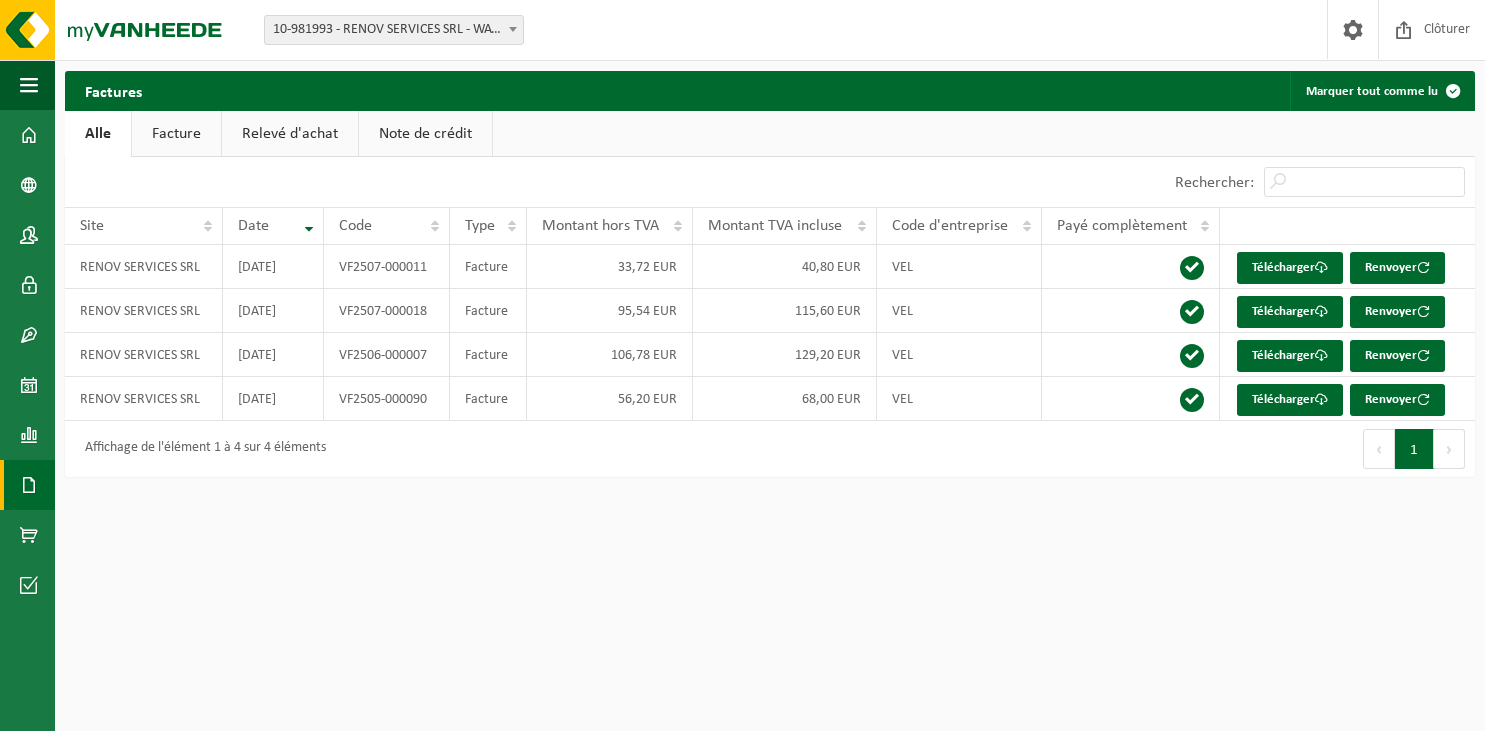 scroll, scrollTop: 0, scrollLeft: 0, axis: both 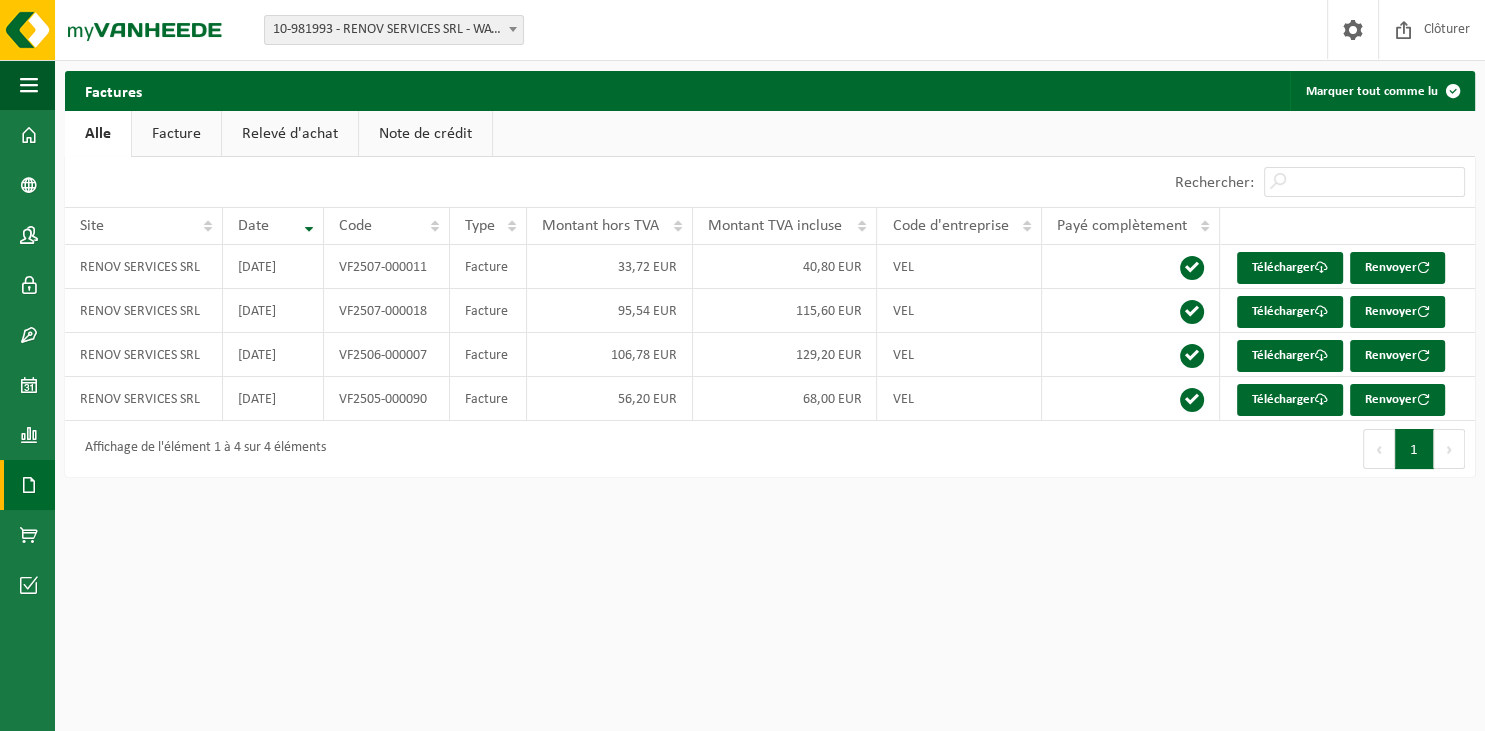 click on "Relevé d'achat" at bounding box center (290, 134) 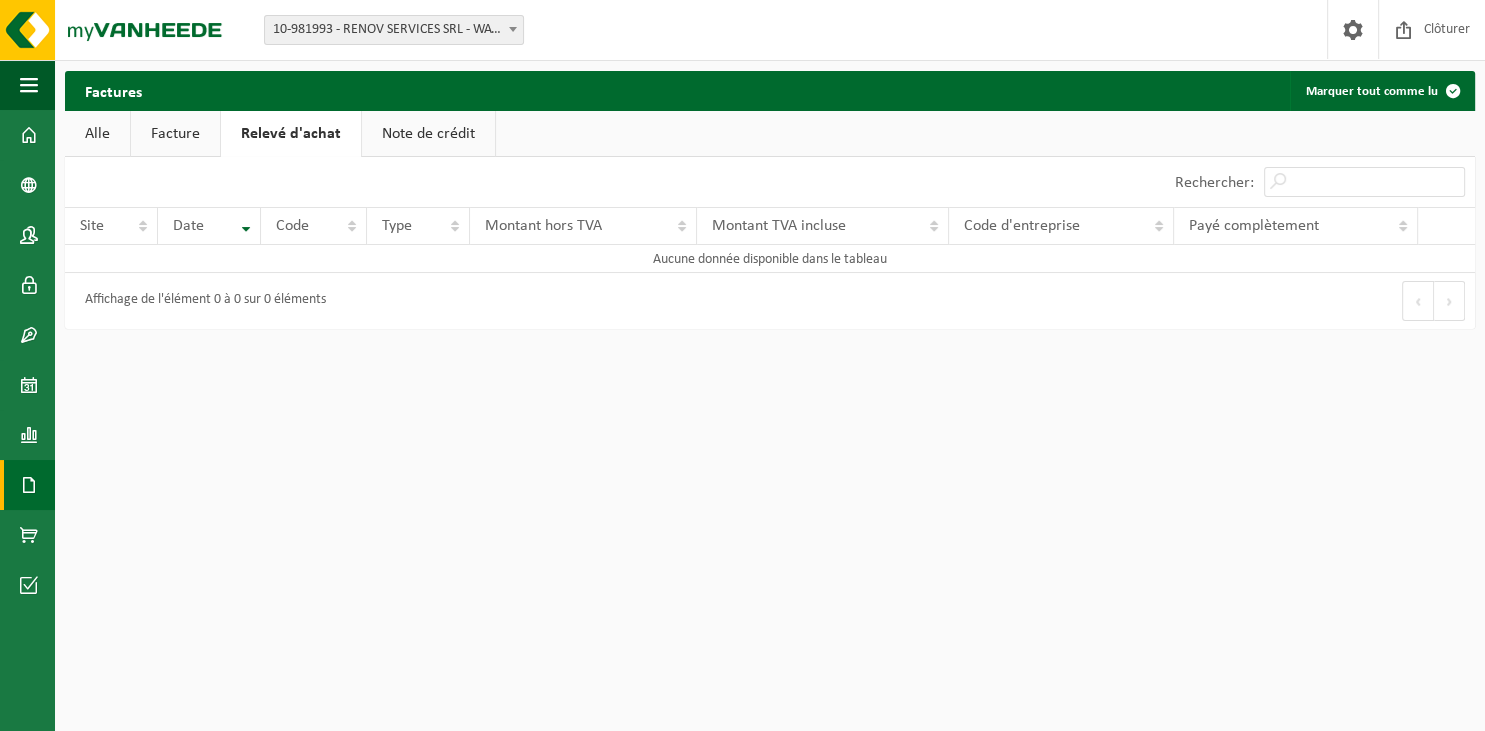 click on "Note de crédit" at bounding box center (428, 134) 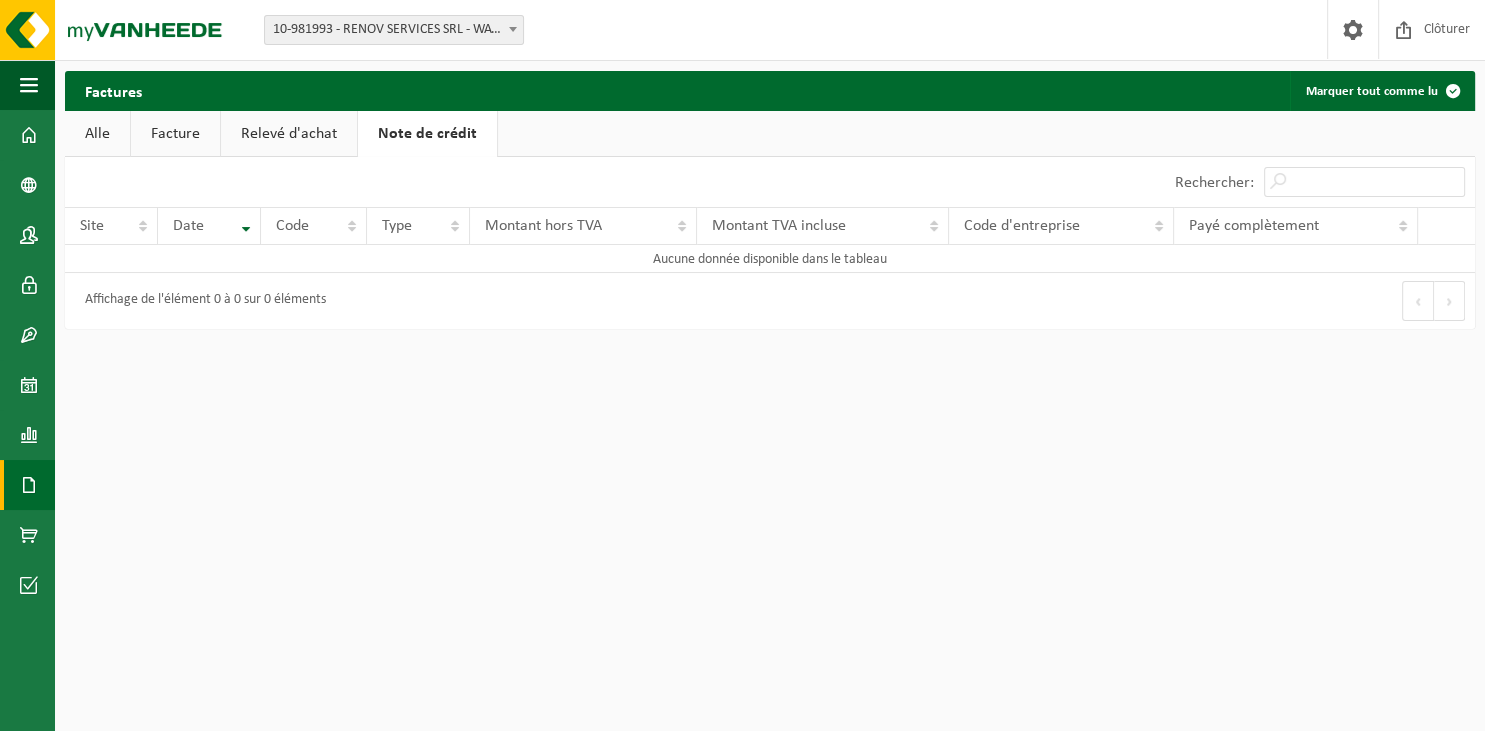 click on "Facture" at bounding box center (175, 134) 